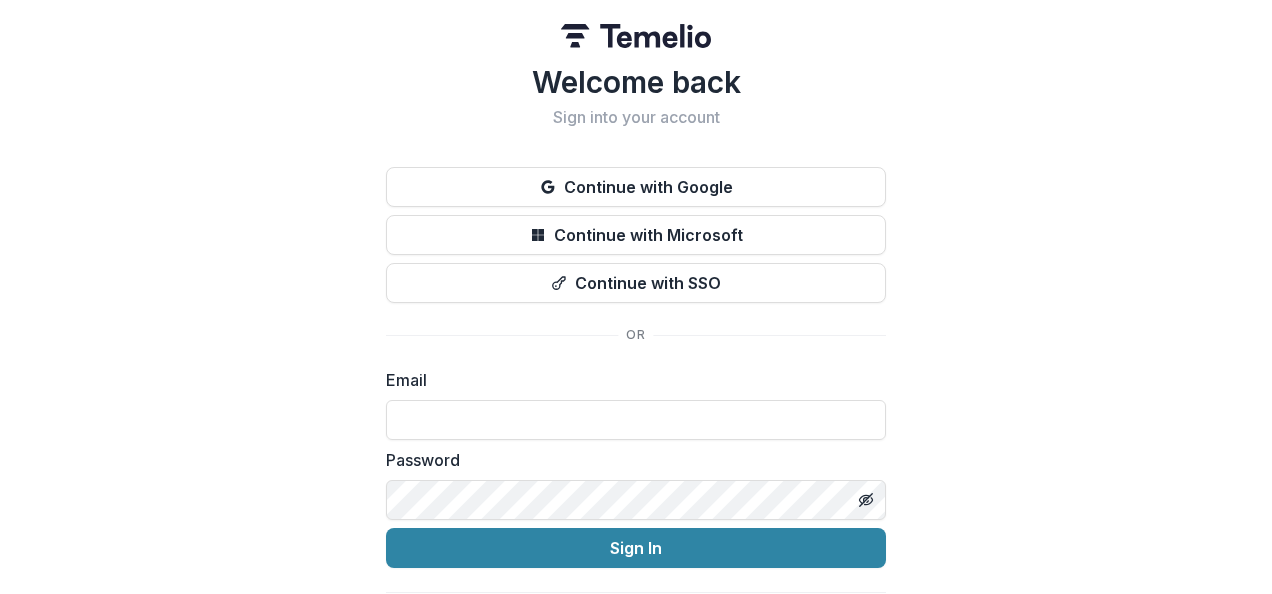 scroll, scrollTop: 0, scrollLeft: 0, axis: both 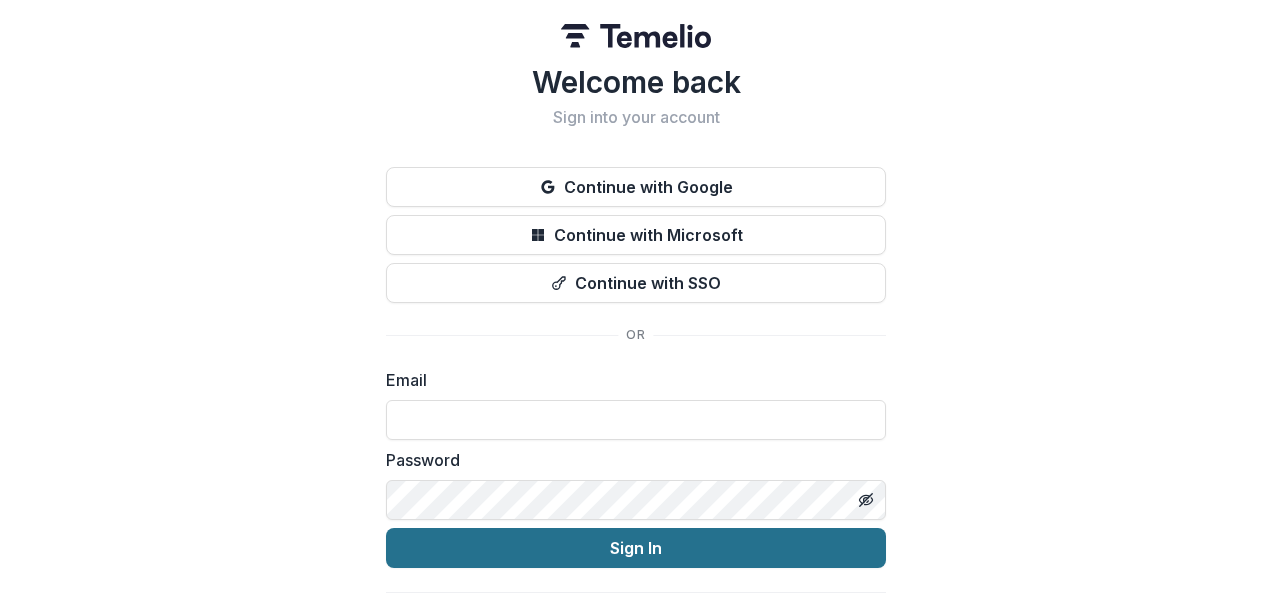 type on "**********" 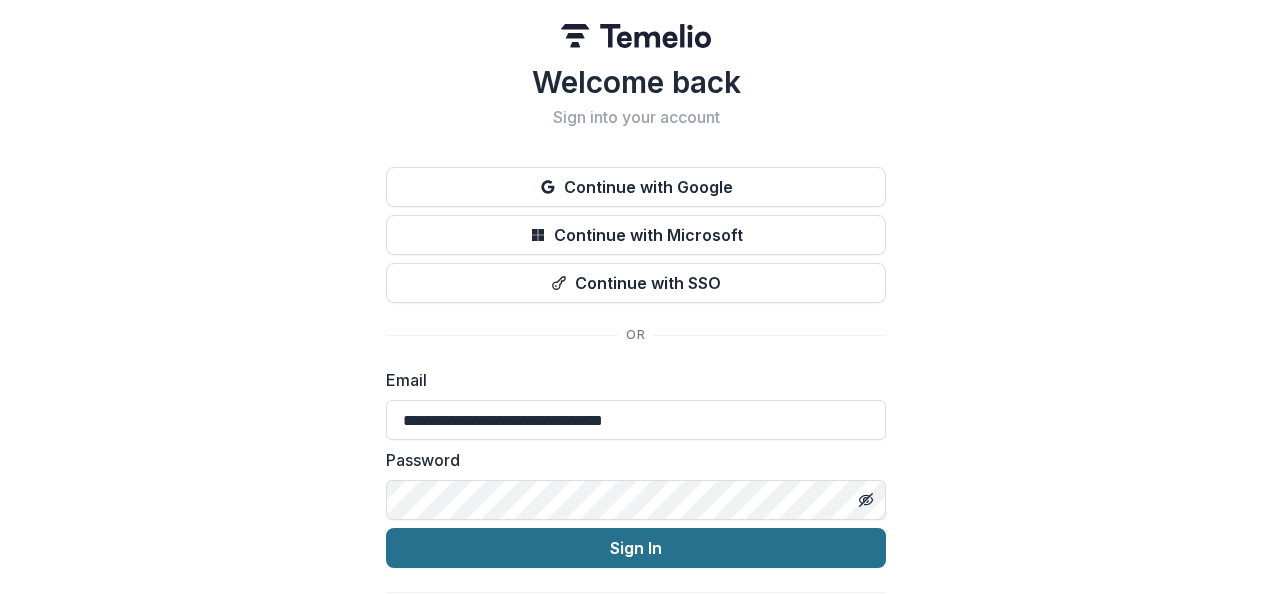 click on "Sign In" at bounding box center (636, 548) 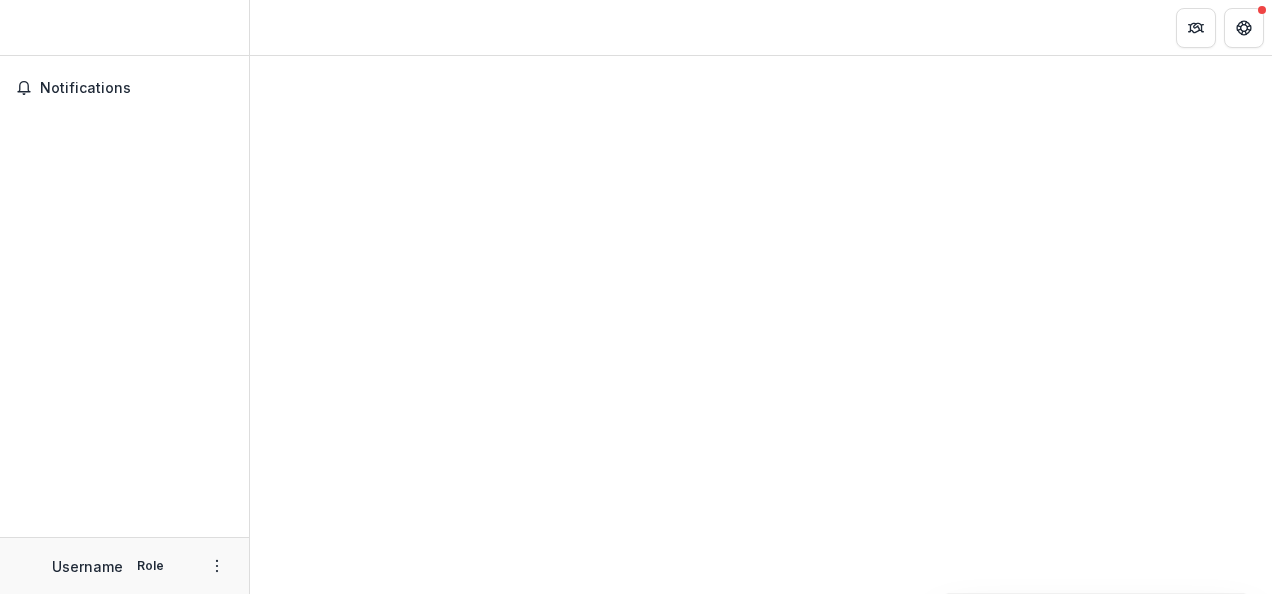 scroll, scrollTop: 0, scrollLeft: 0, axis: both 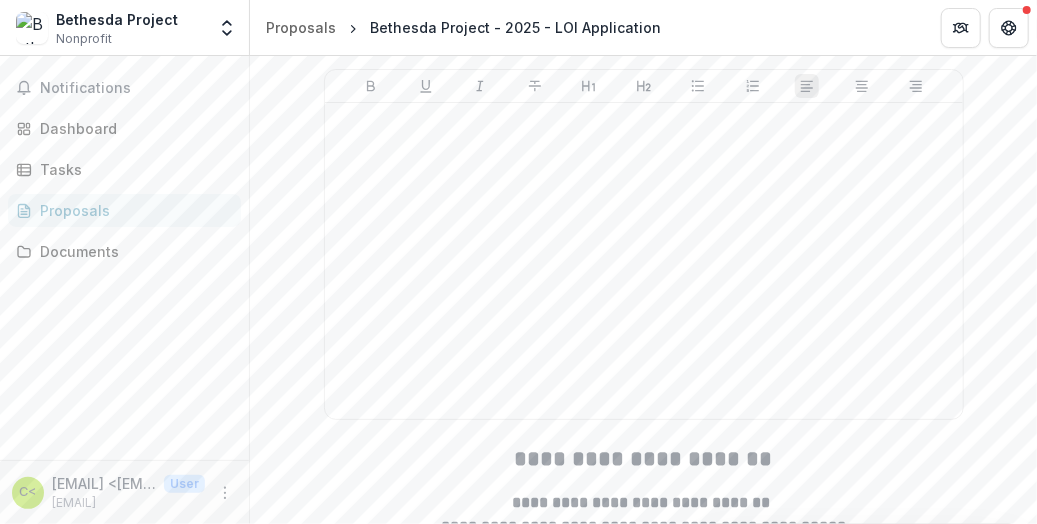 click on "**********" at bounding box center [643, 3415] 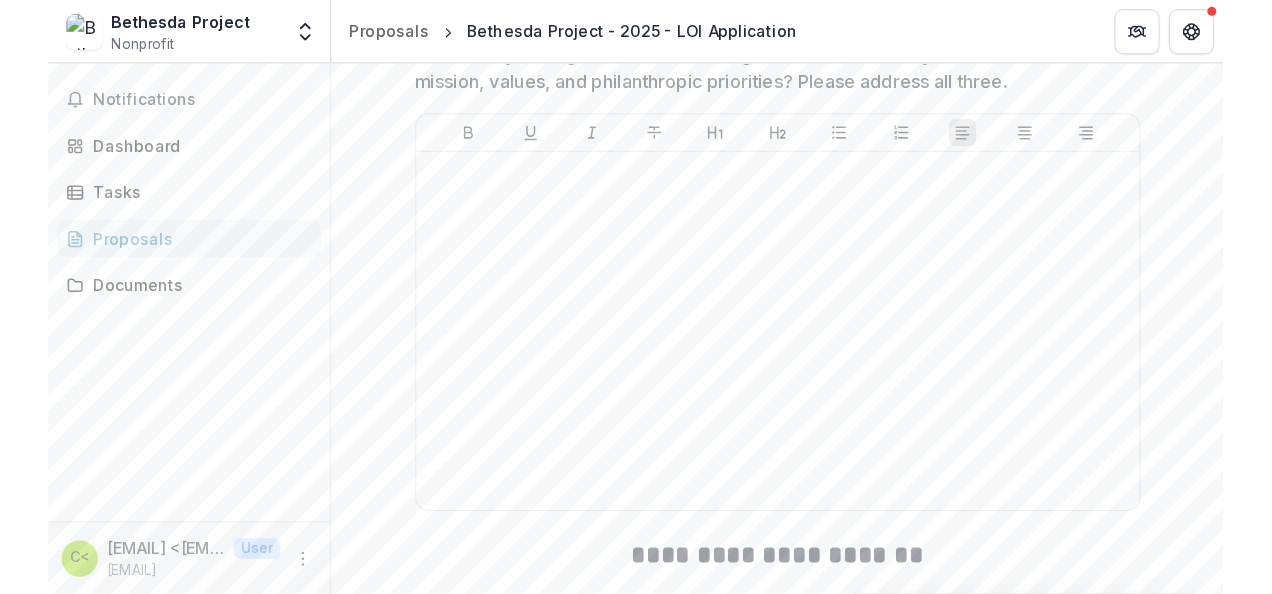 scroll, scrollTop: 4252, scrollLeft: 0, axis: vertical 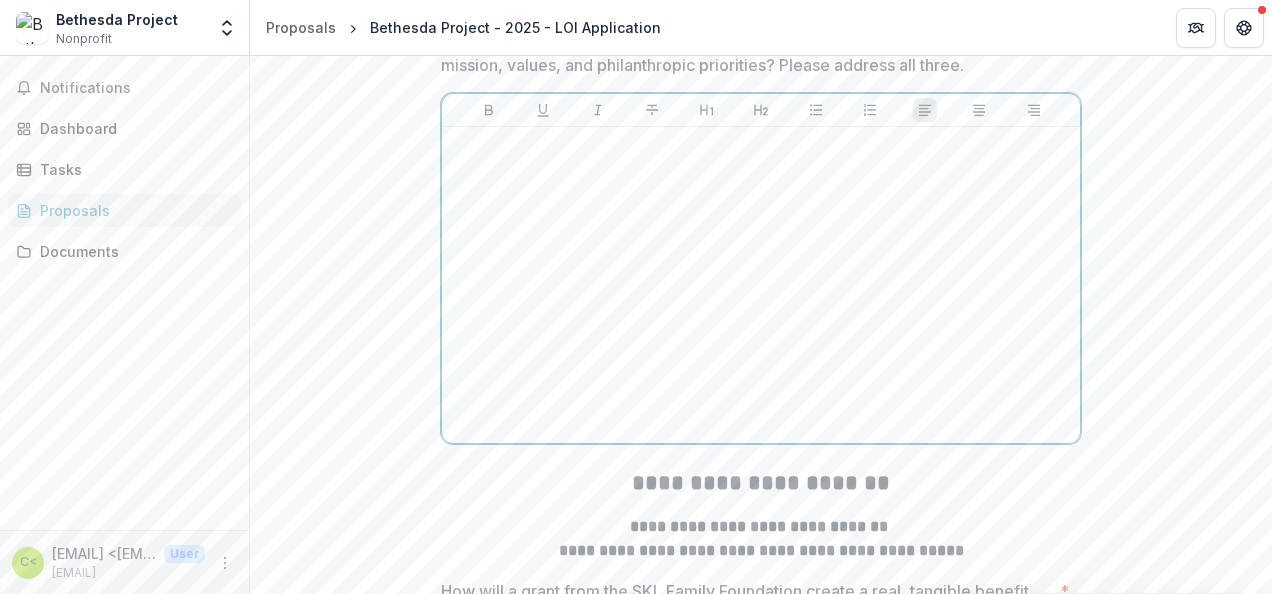click at bounding box center (761, 285) 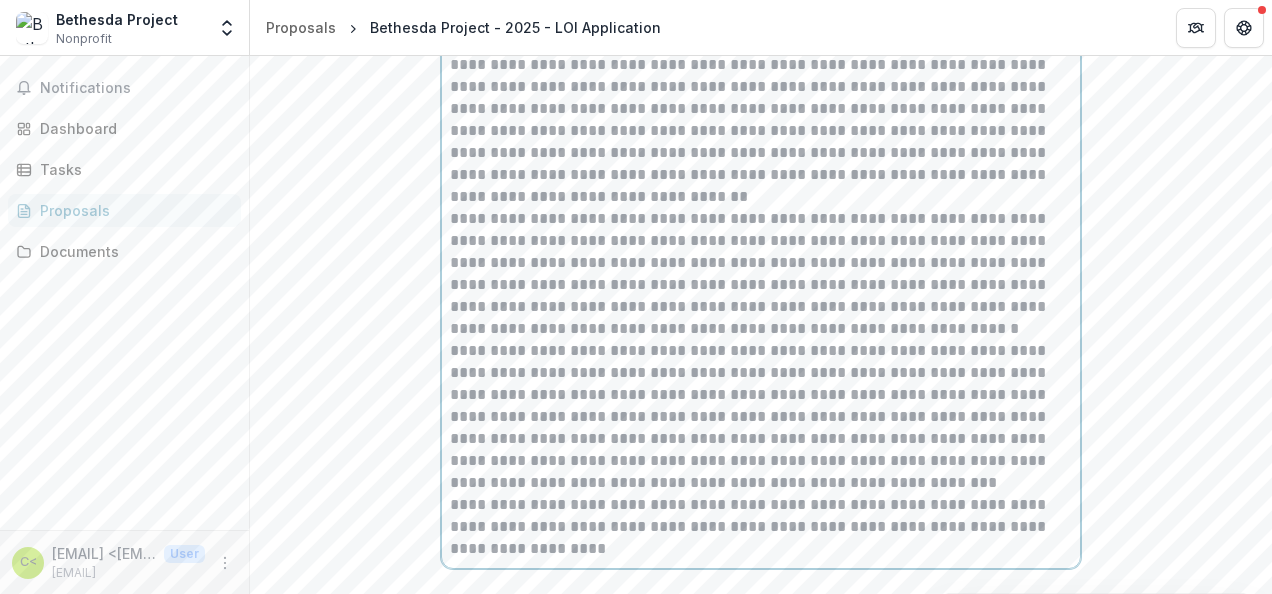 scroll, scrollTop: 4193, scrollLeft: 0, axis: vertical 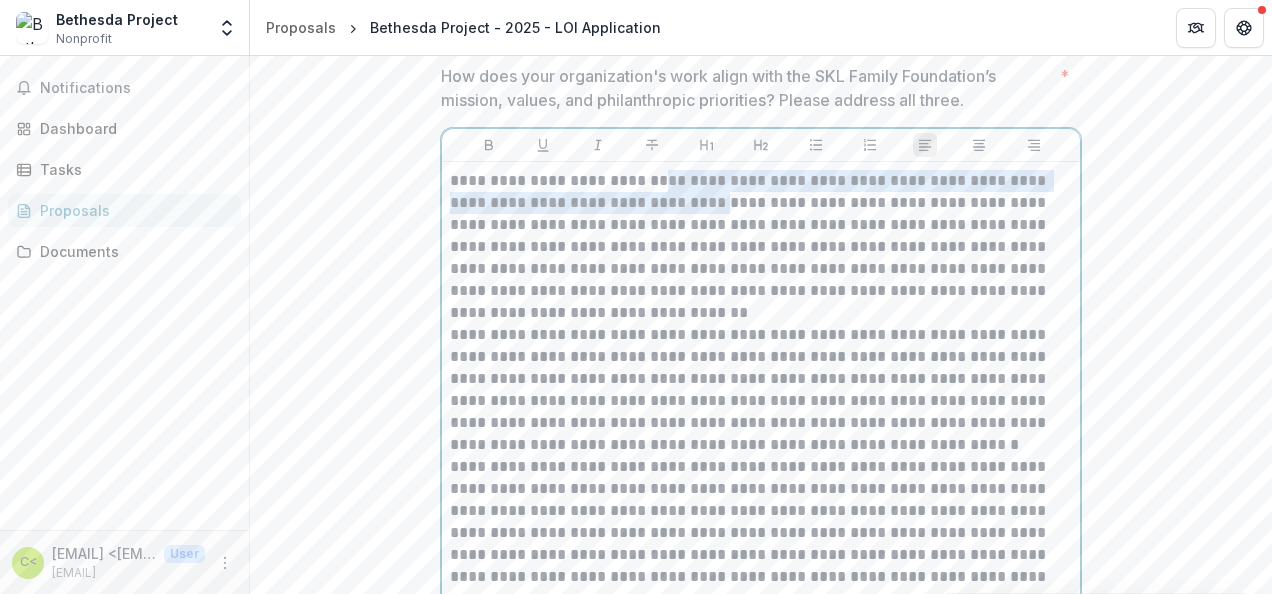 drag, startPoint x: 715, startPoint y: 316, endPoint x: 658, endPoint y: 292, distance: 61.846584 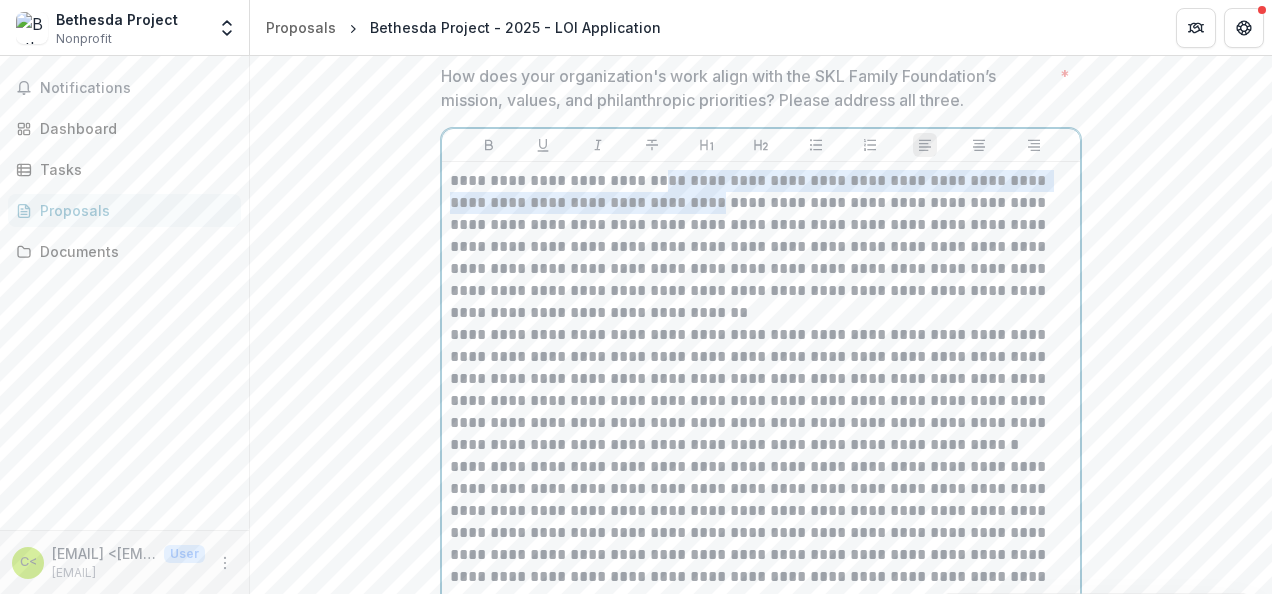drag, startPoint x: 708, startPoint y: 318, endPoint x: 667, endPoint y: 288, distance: 50.803543 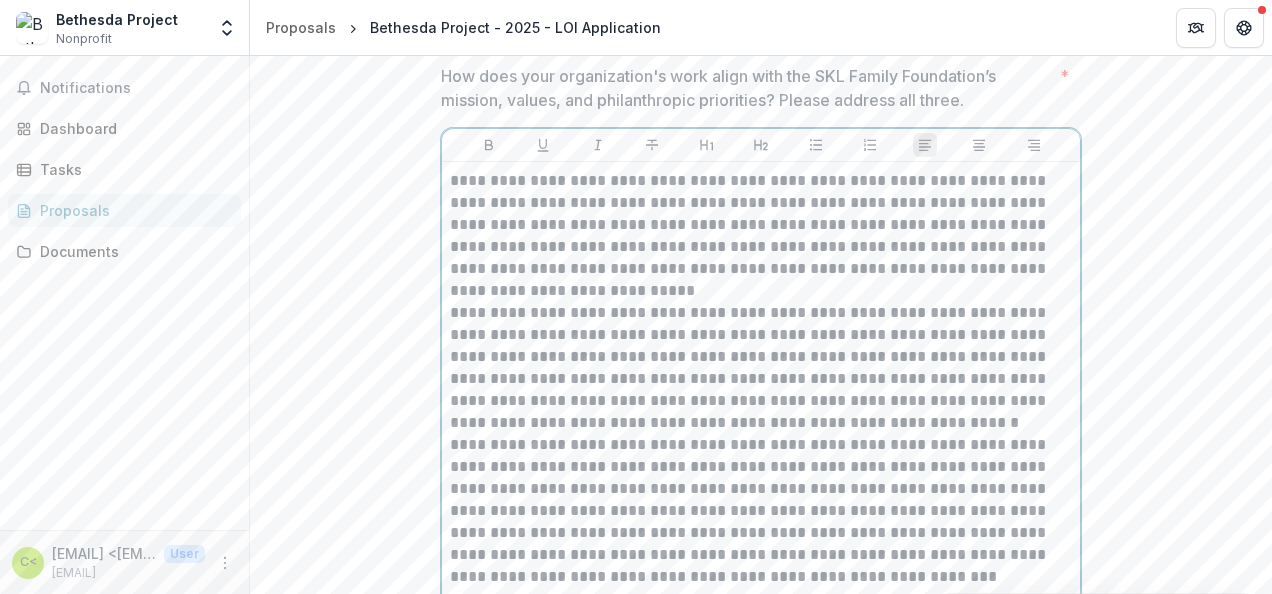 type 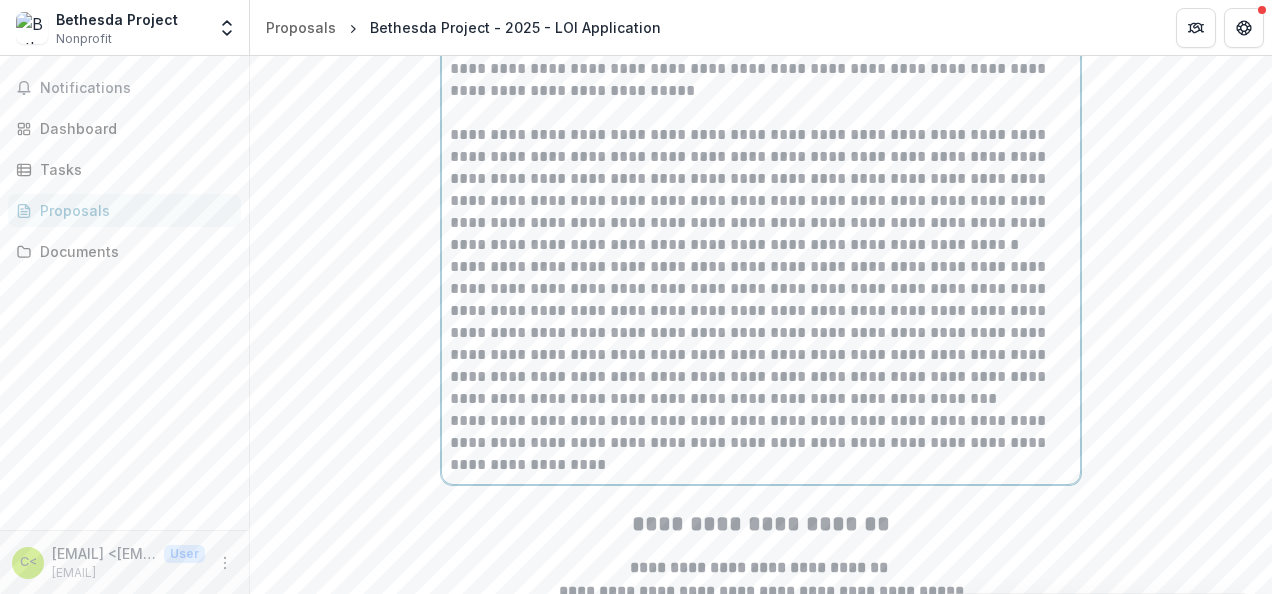 scroll, scrollTop: 4193, scrollLeft: 0, axis: vertical 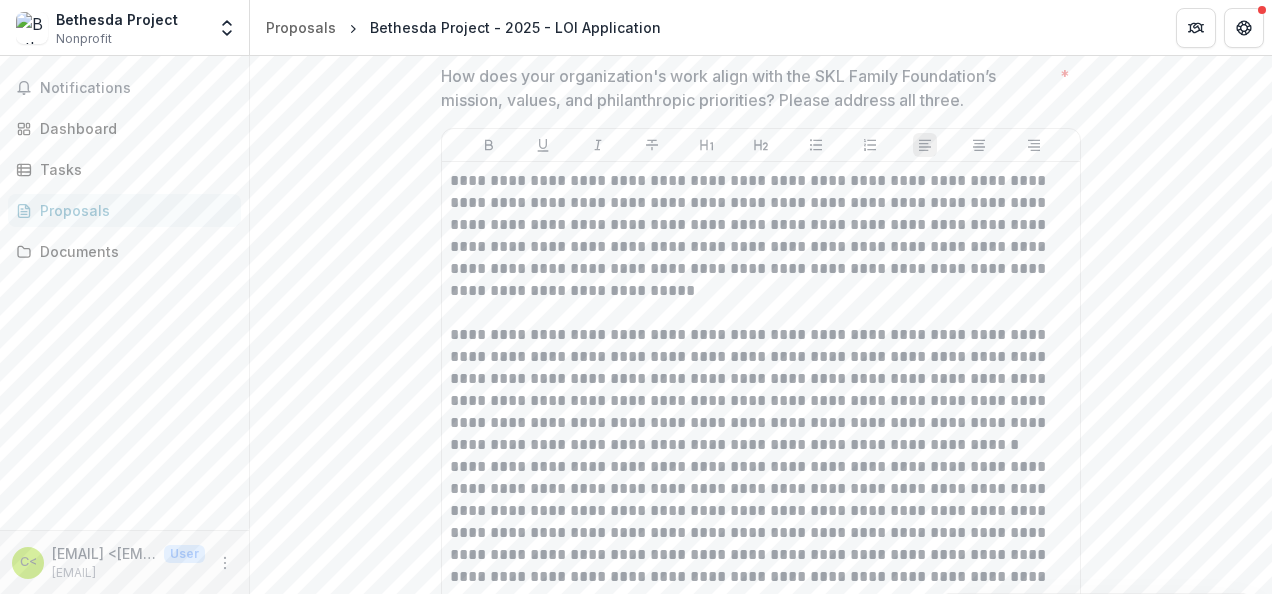 drag, startPoint x: 402, startPoint y: 400, endPoint x: 402, endPoint y: 280, distance: 120 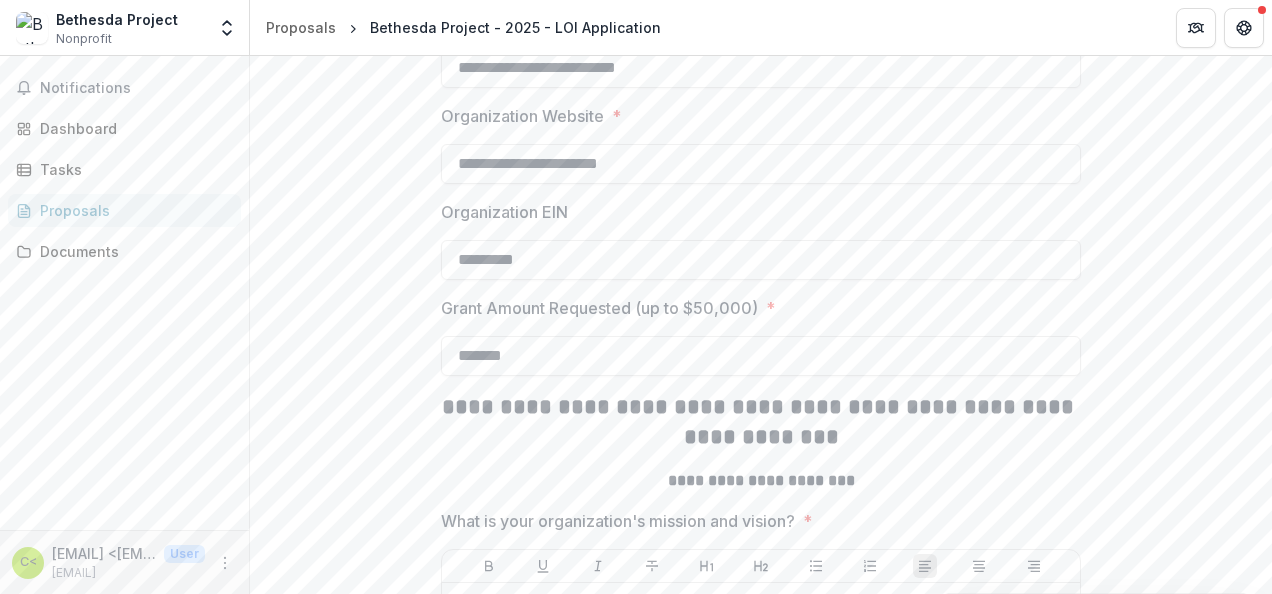scroll, scrollTop: 0, scrollLeft: 0, axis: both 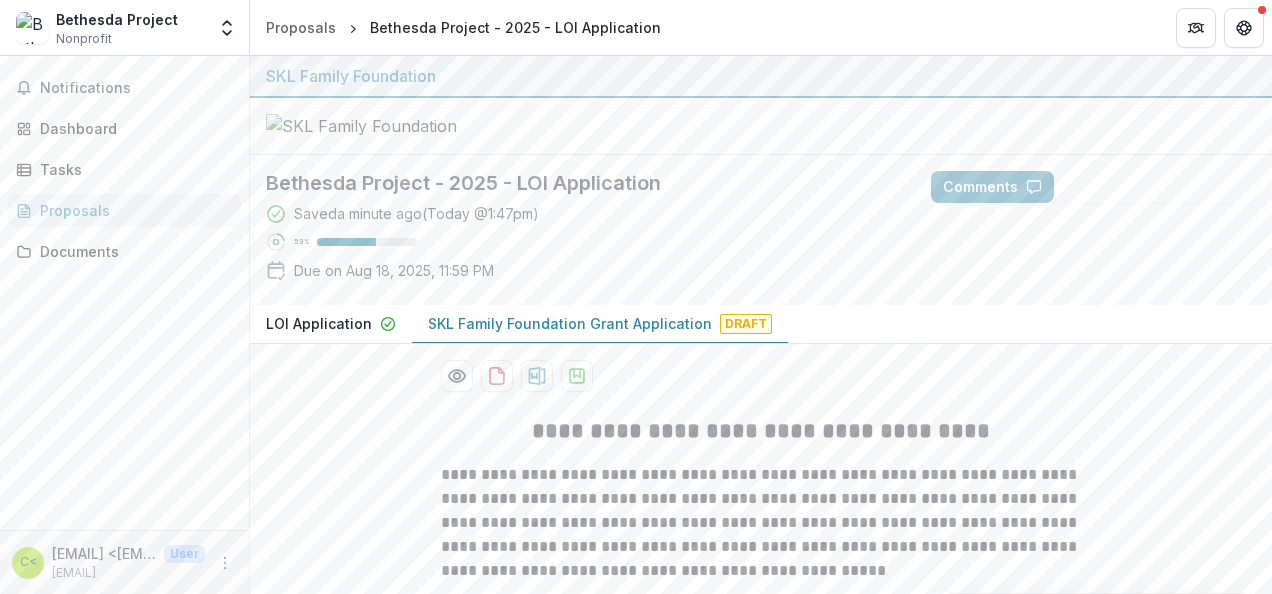 click on "LOI Application" at bounding box center [319, 323] 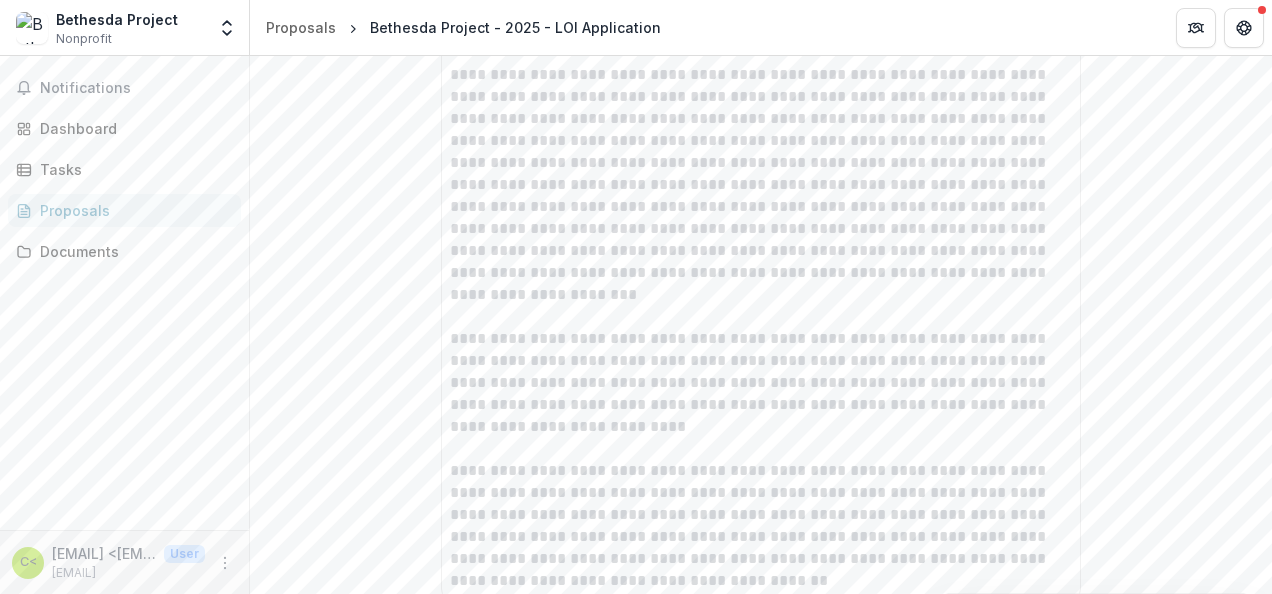 scroll, scrollTop: 4534, scrollLeft: 0, axis: vertical 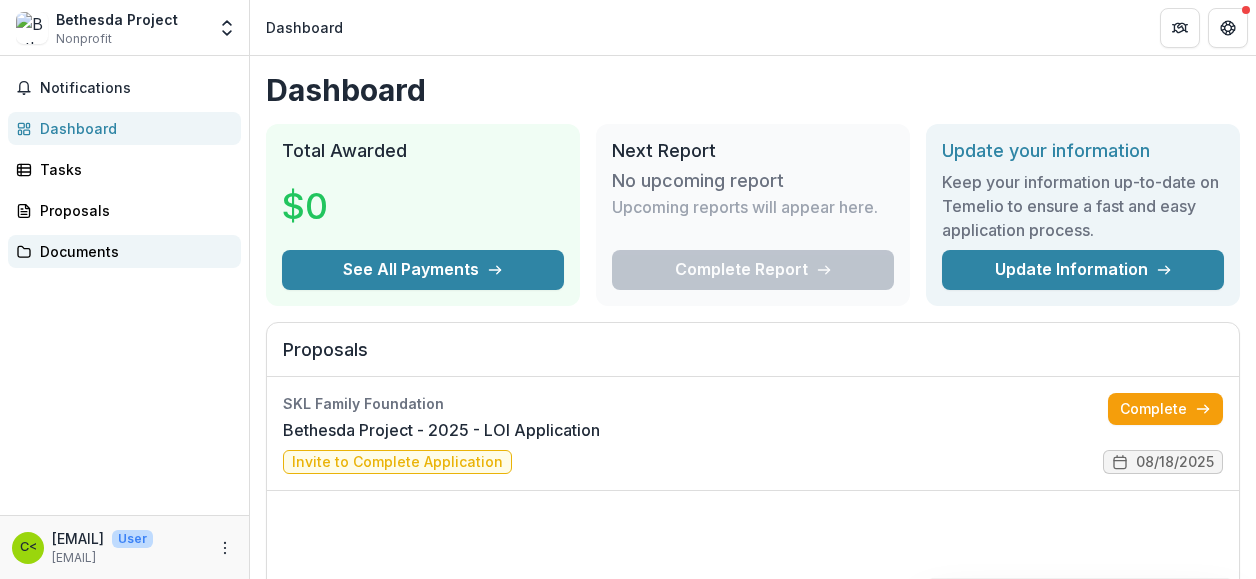 click on "Documents" at bounding box center (132, 251) 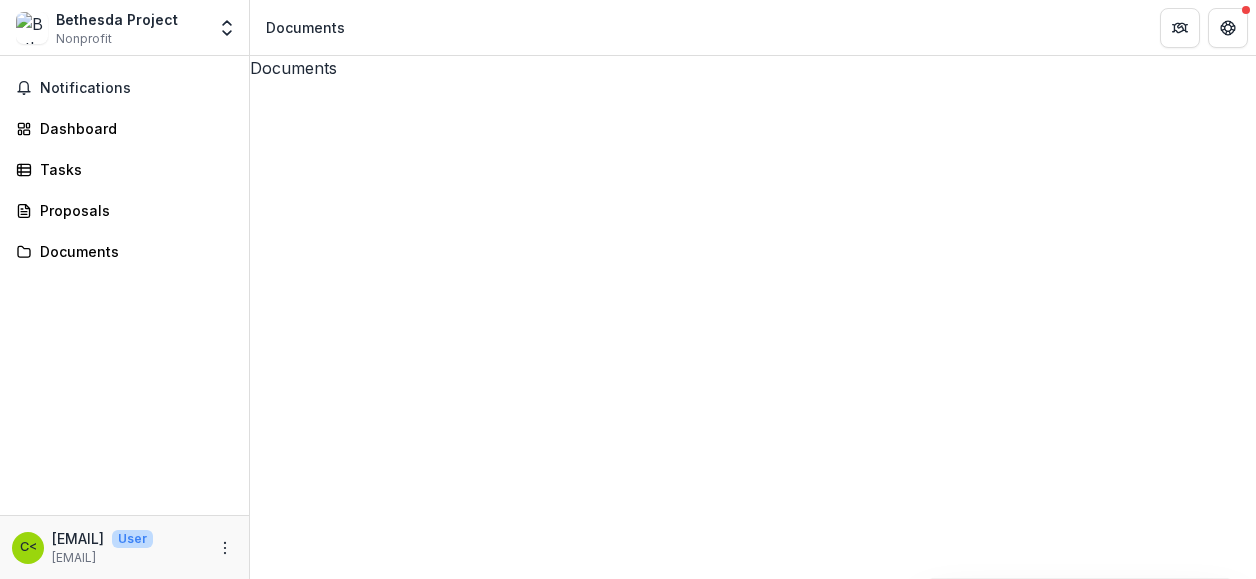click on "Bethesda Project - 2025 - LOI Application" at bounding box center [753, 615] 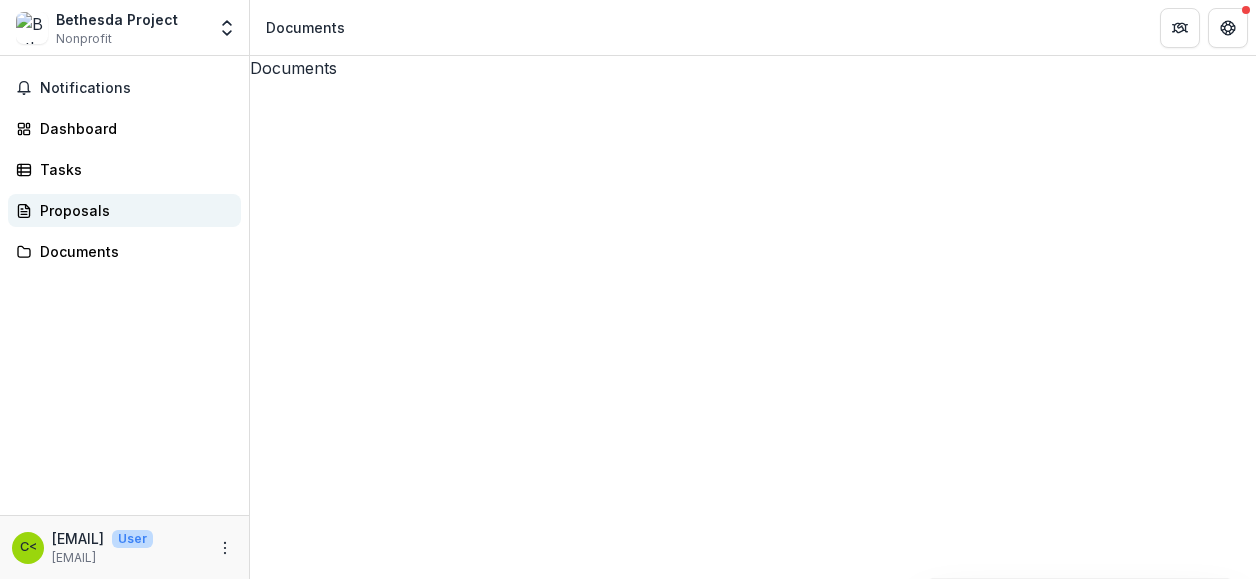 click on "Proposals" at bounding box center [132, 210] 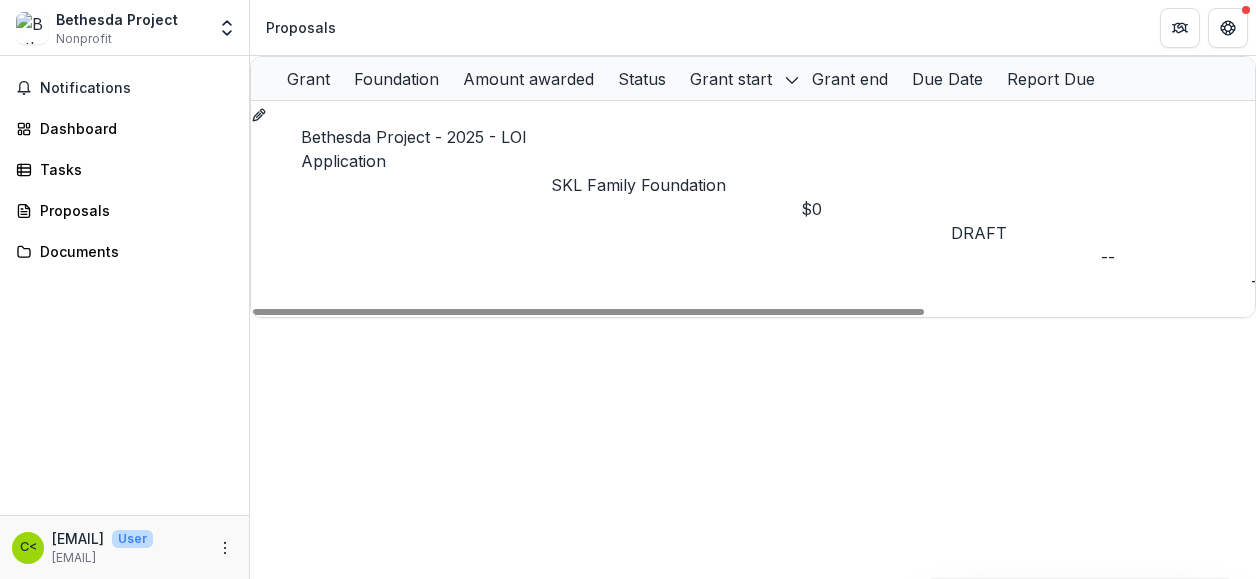 click on "Bethesda Project - 2025 - LOI Application" at bounding box center [414, 149] 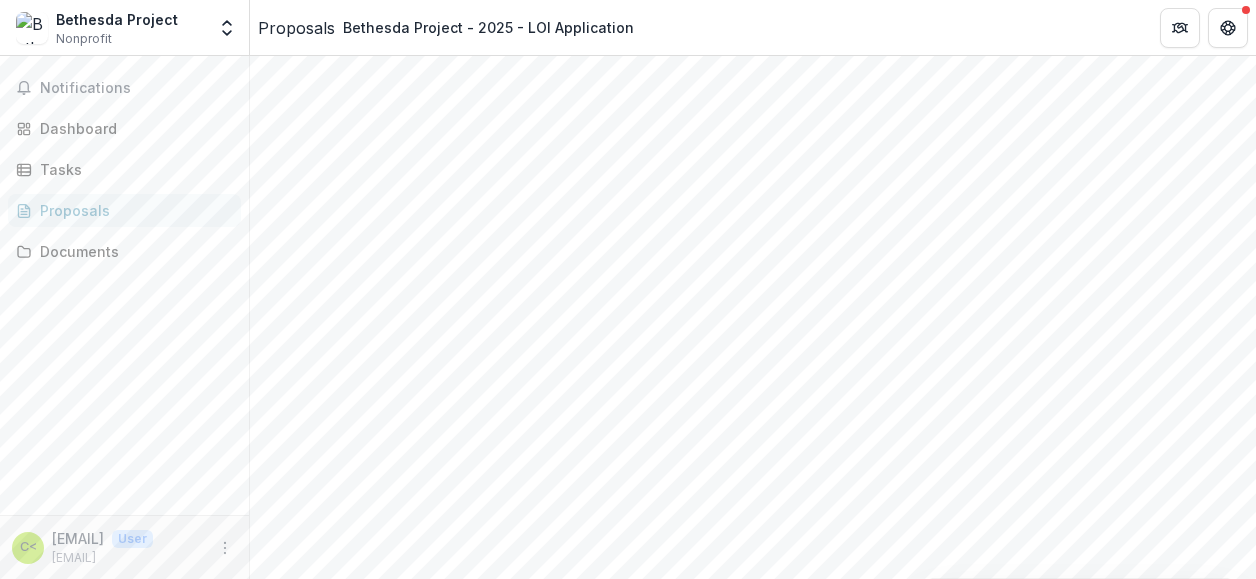 scroll, scrollTop: 480, scrollLeft: 0, axis: vertical 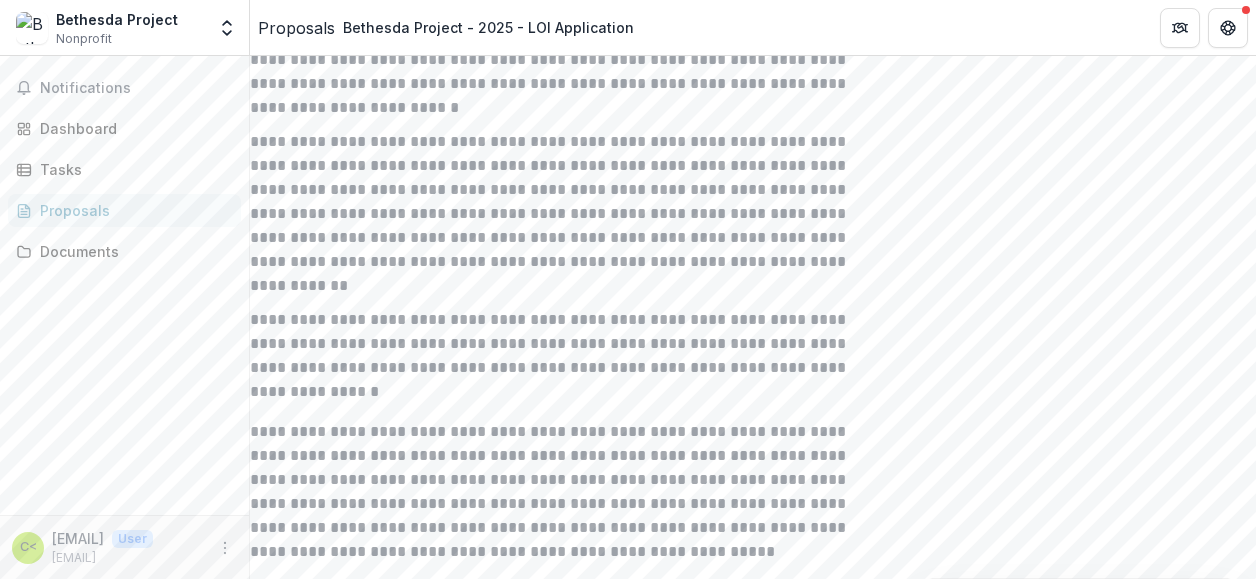 drag, startPoint x: 572, startPoint y: 445, endPoint x: 503, endPoint y: 213, distance: 242.04338 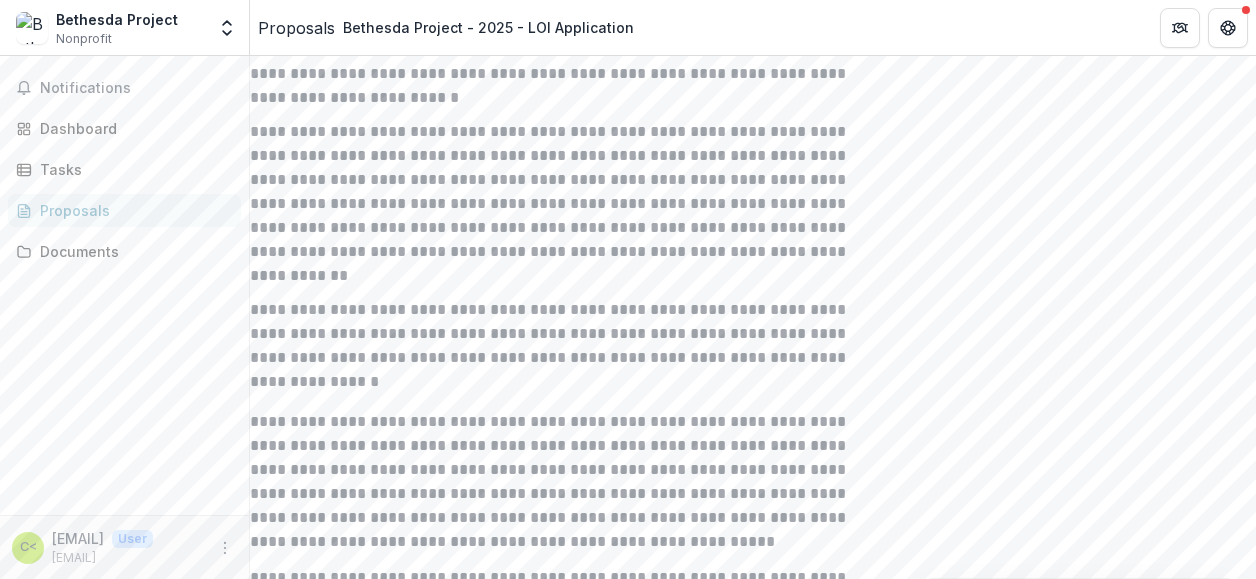 scroll, scrollTop: 4376, scrollLeft: 0, axis: vertical 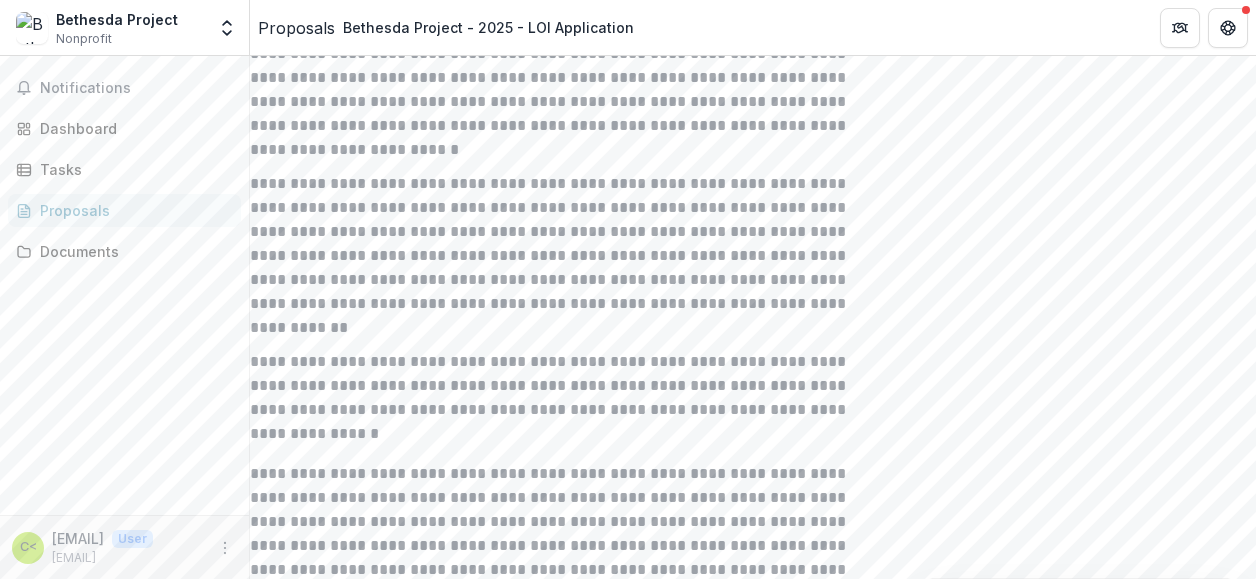 click on "**********" at bounding box center (561, 2420) 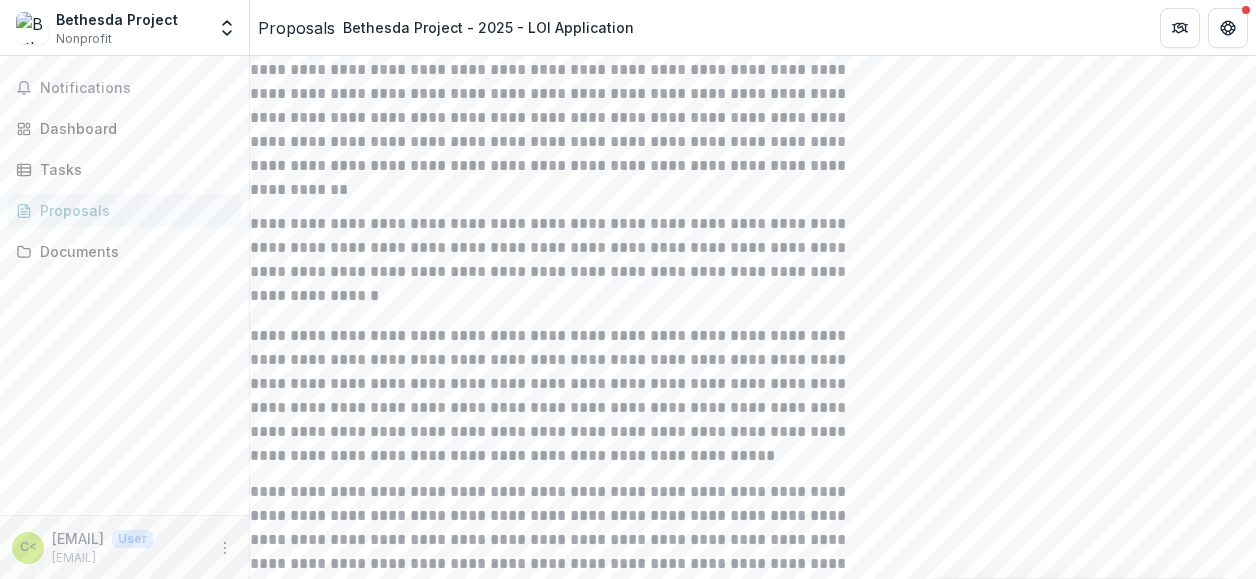 scroll, scrollTop: 4515, scrollLeft: 0, axis: vertical 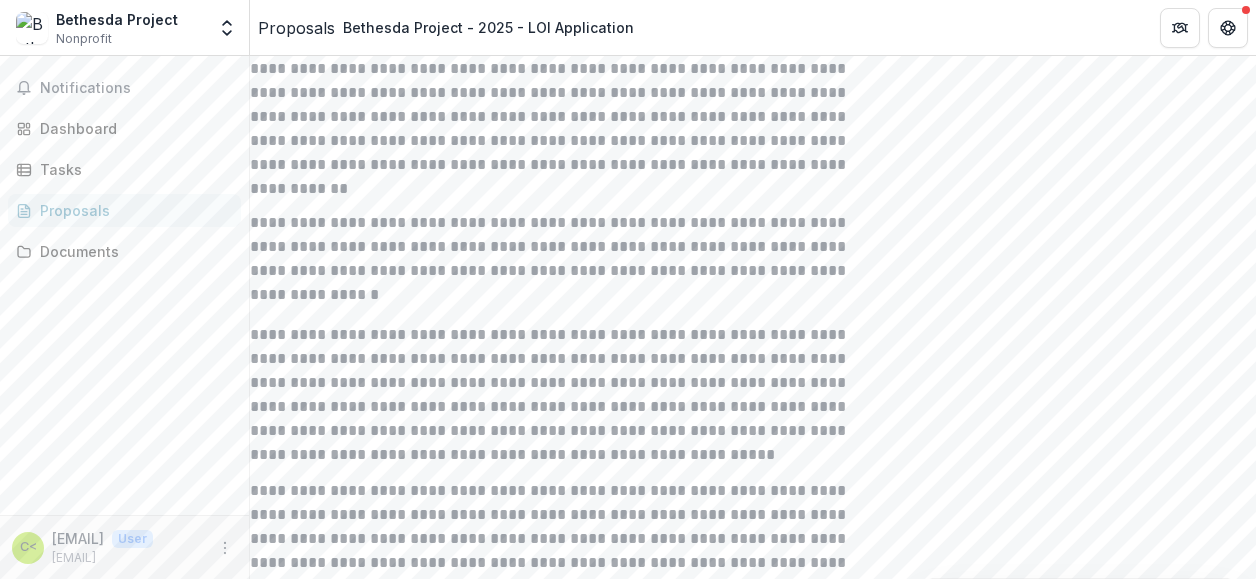 click on "**********" at bounding box center (561, 2560) 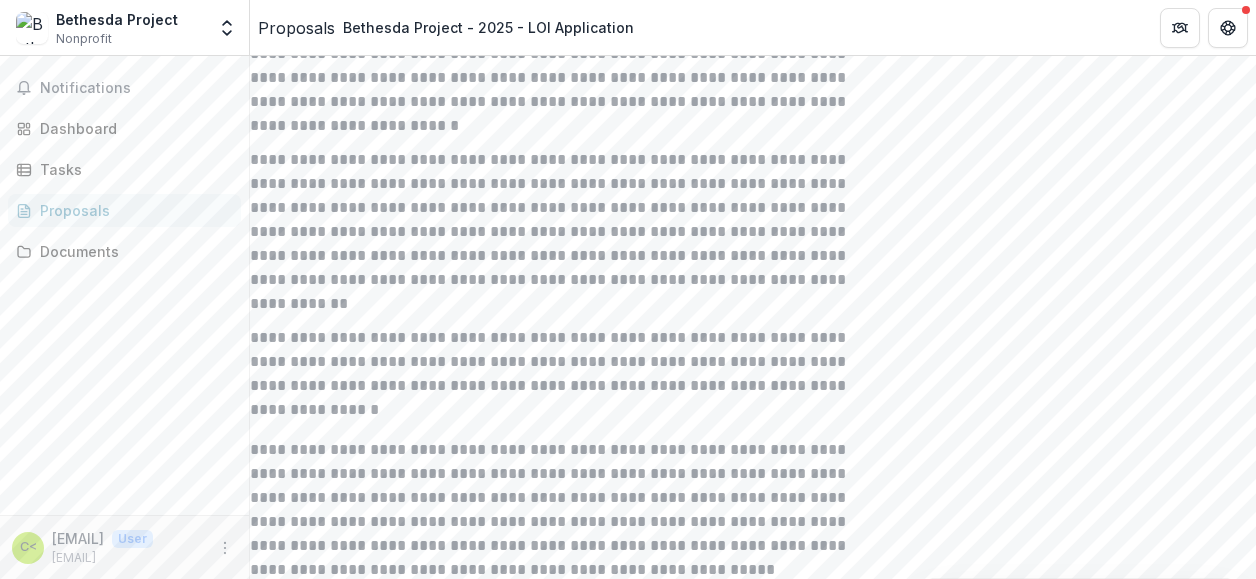 scroll, scrollTop: 4398, scrollLeft: 0, axis: vertical 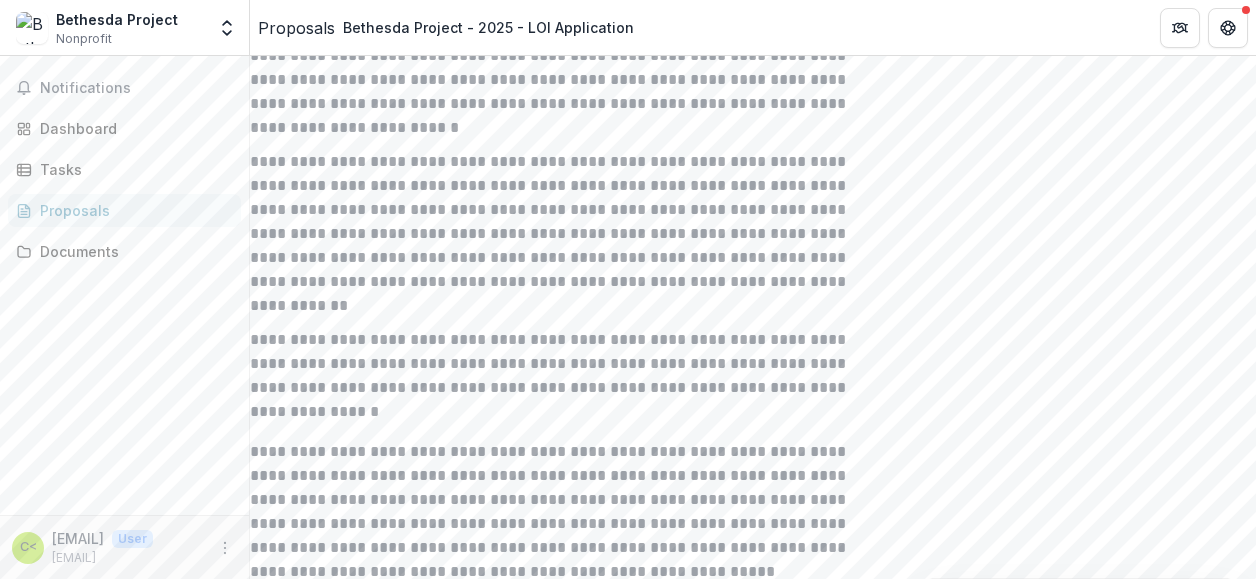 drag, startPoint x: 623, startPoint y: 330, endPoint x: 419, endPoint y: 227, distance: 228.5279 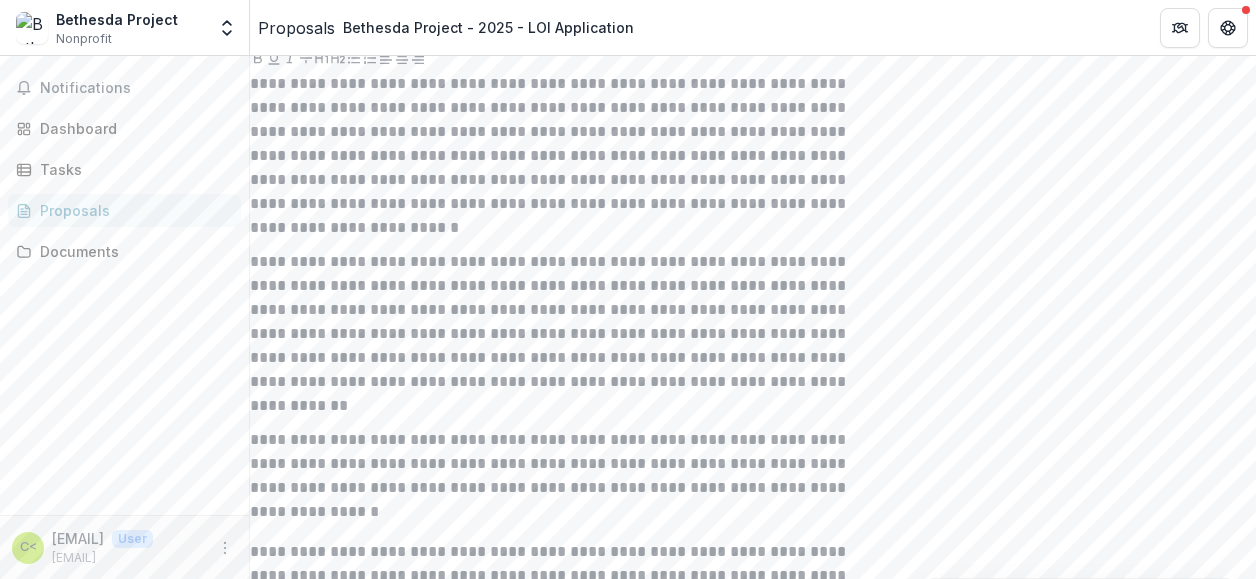 scroll, scrollTop: 4297, scrollLeft: 0, axis: vertical 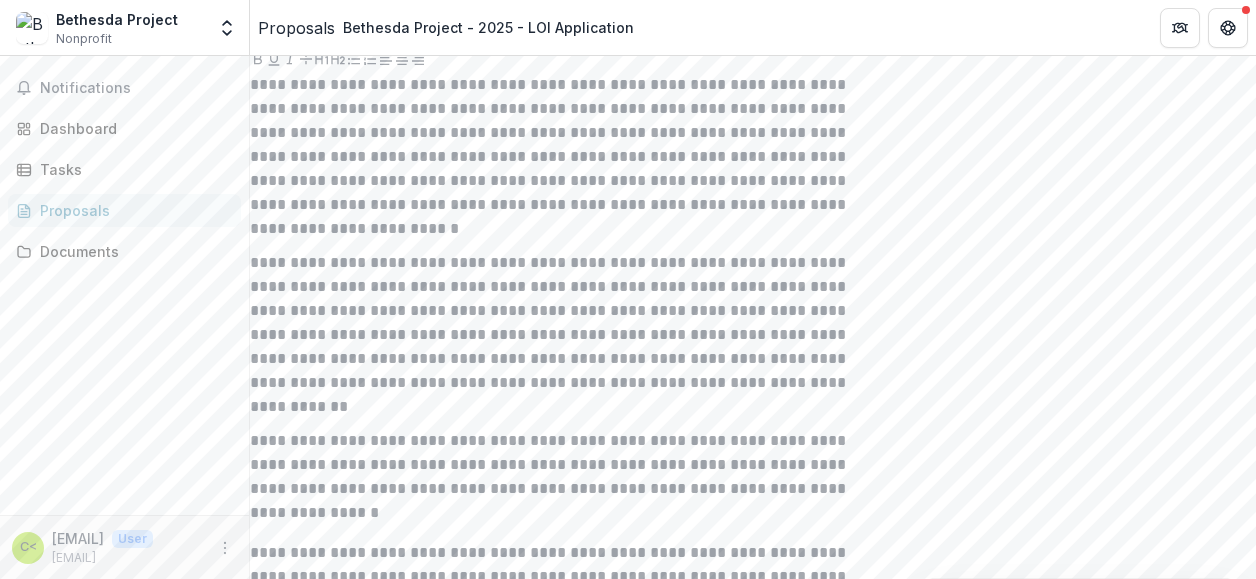 click on "**********" at bounding box center (561, 2620) 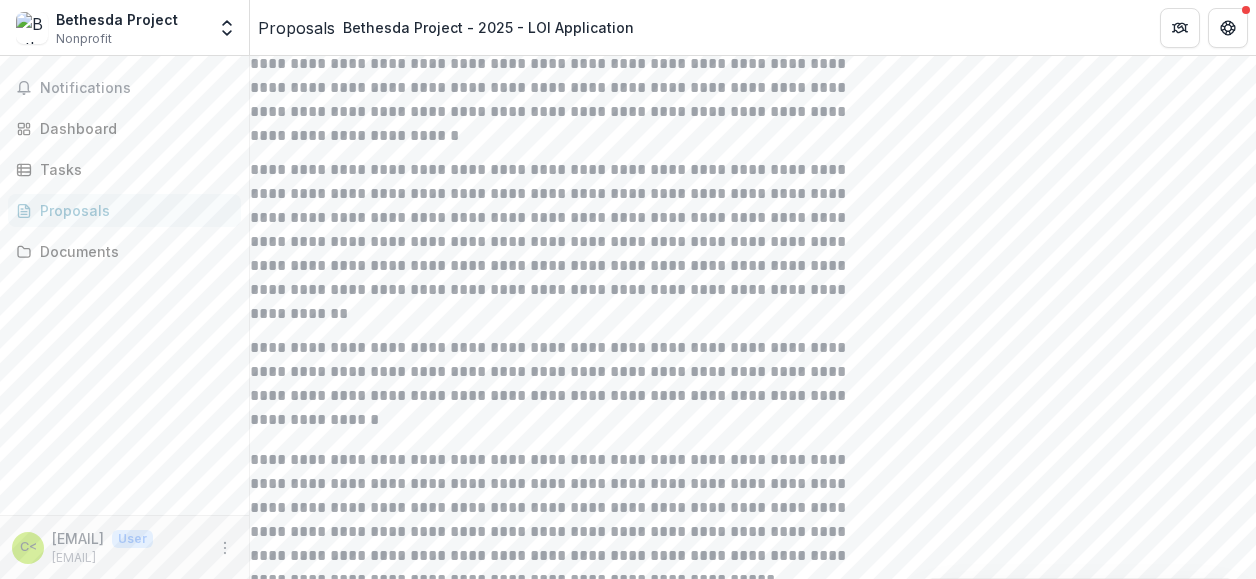 scroll, scrollTop: 4391, scrollLeft: 0, axis: vertical 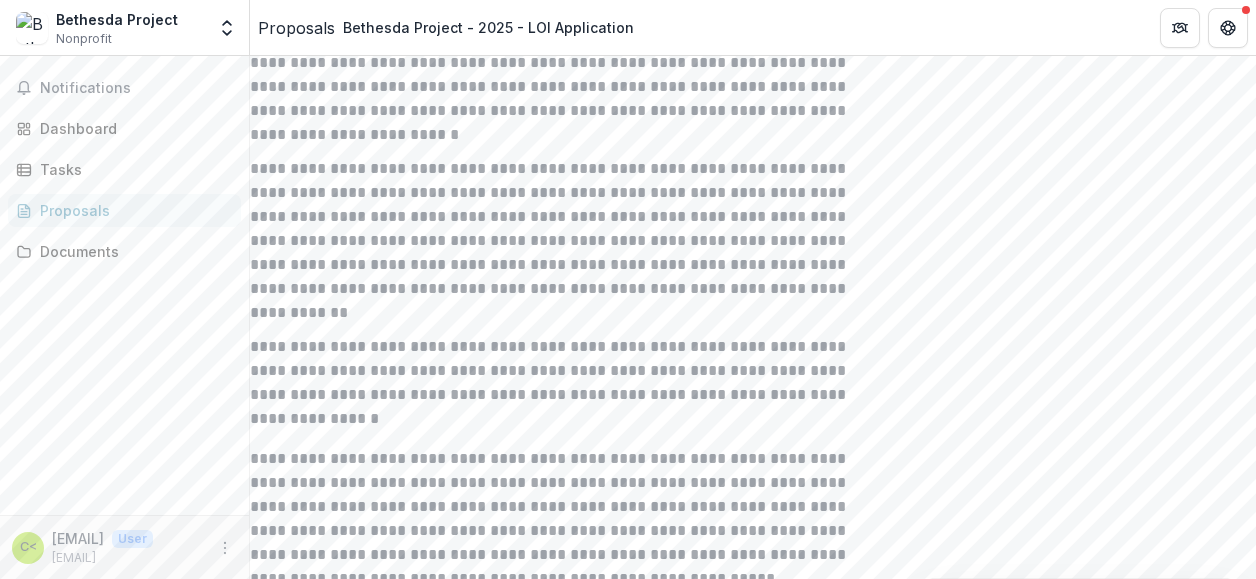 click on "**********" at bounding box center [561, 2770] 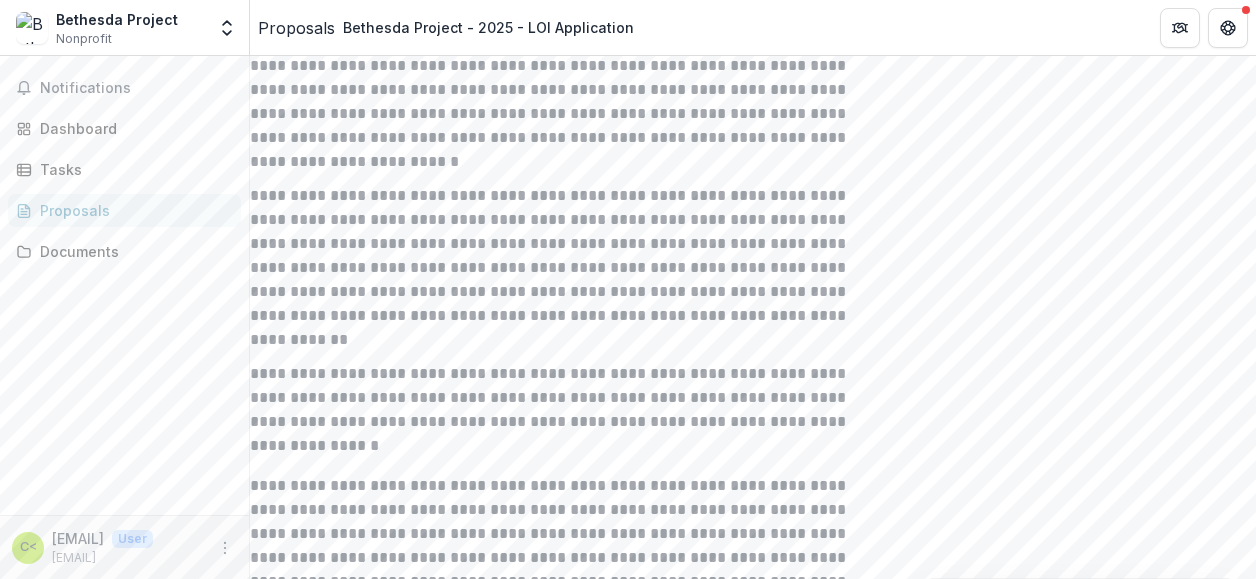 scroll, scrollTop: 4363, scrollLeft: 0, axis: vertical 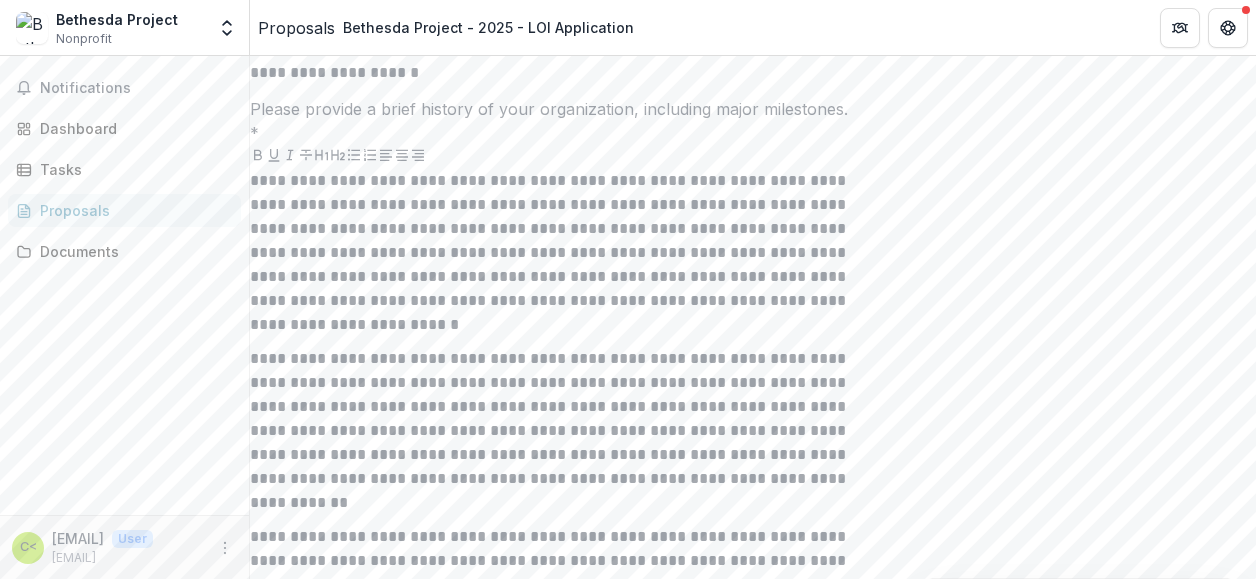 click at bounding box center (561, 2650) 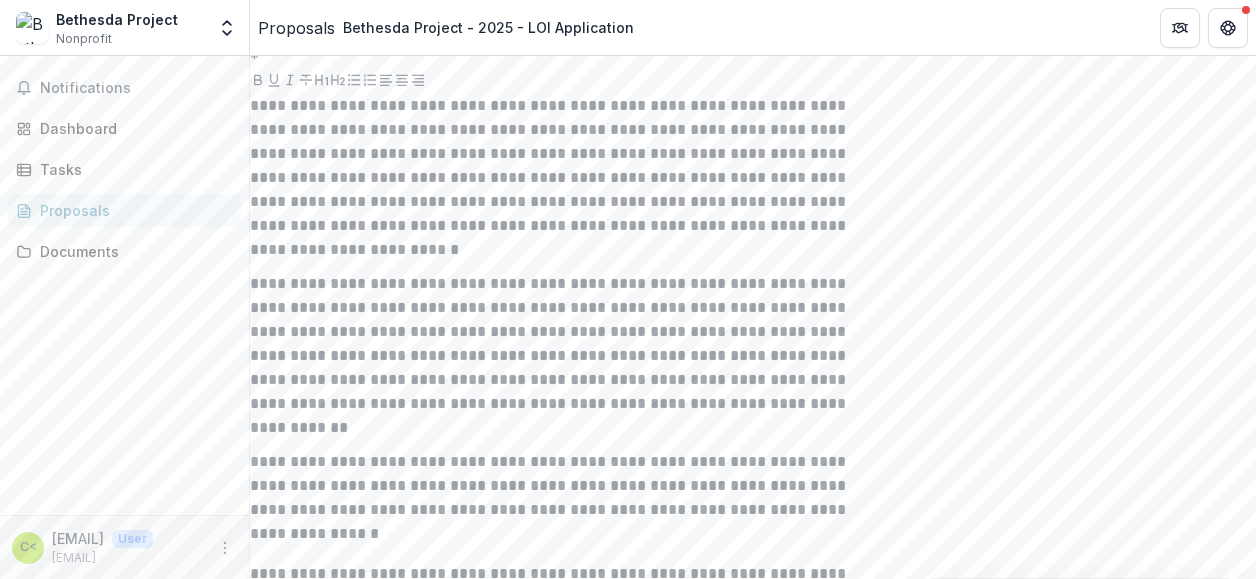 drag, startPoint x: 702, startPoint y: 234, endPoint x: 646, endPoint y: 215, distance: 59.135437 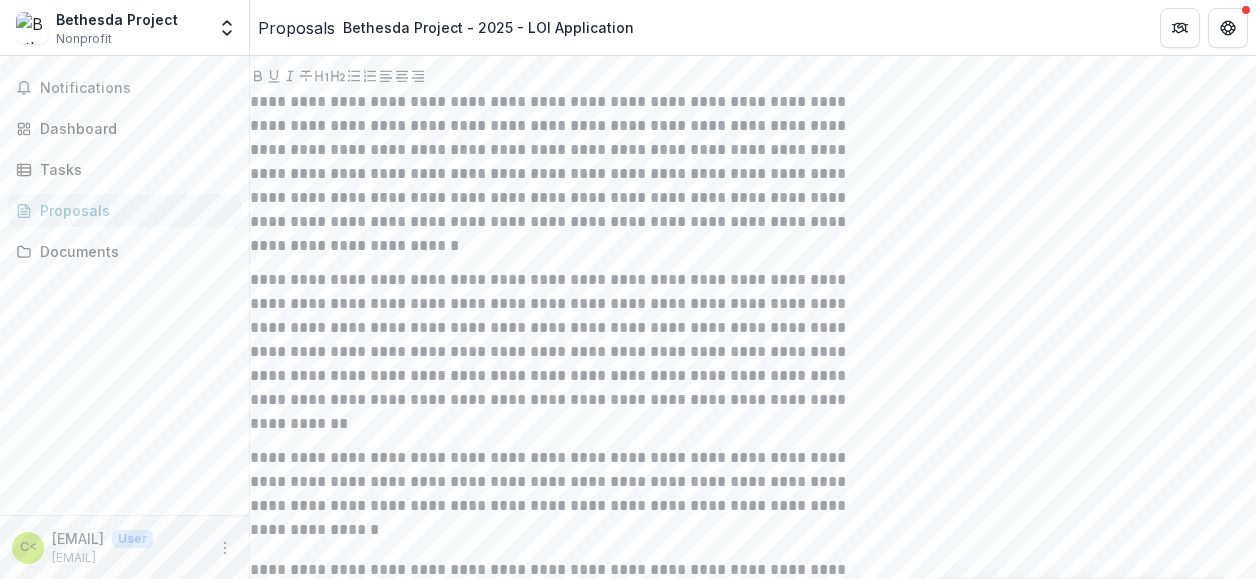 scroll, scrollTop: 4278, scrollLeft: 0, axis: vertical 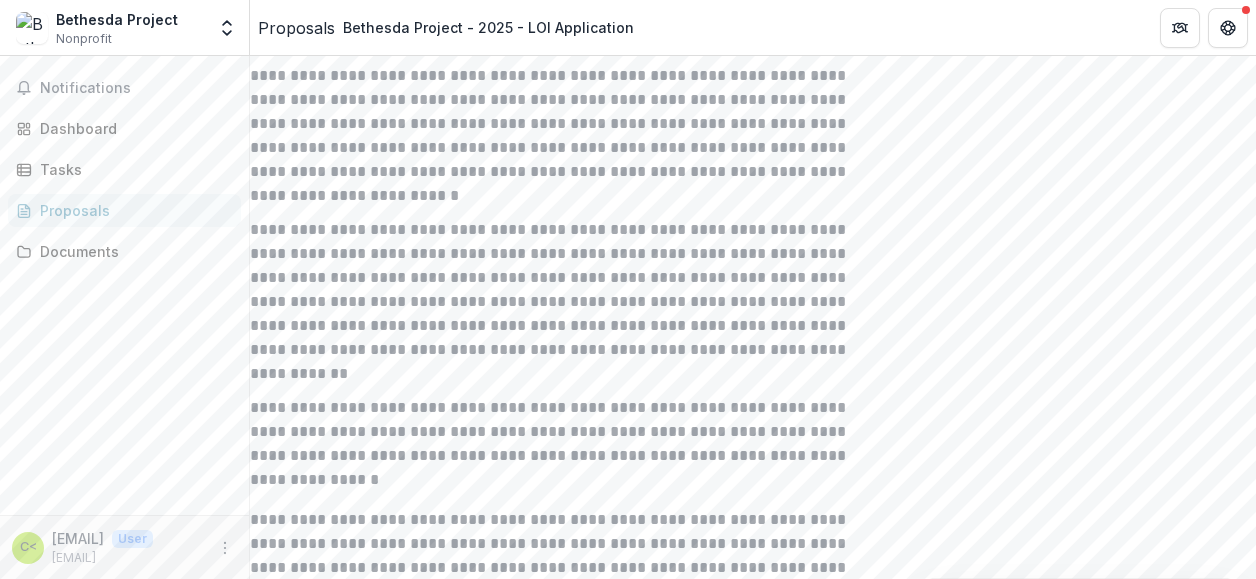 click on "**********" at bounding box center (561, 2455) 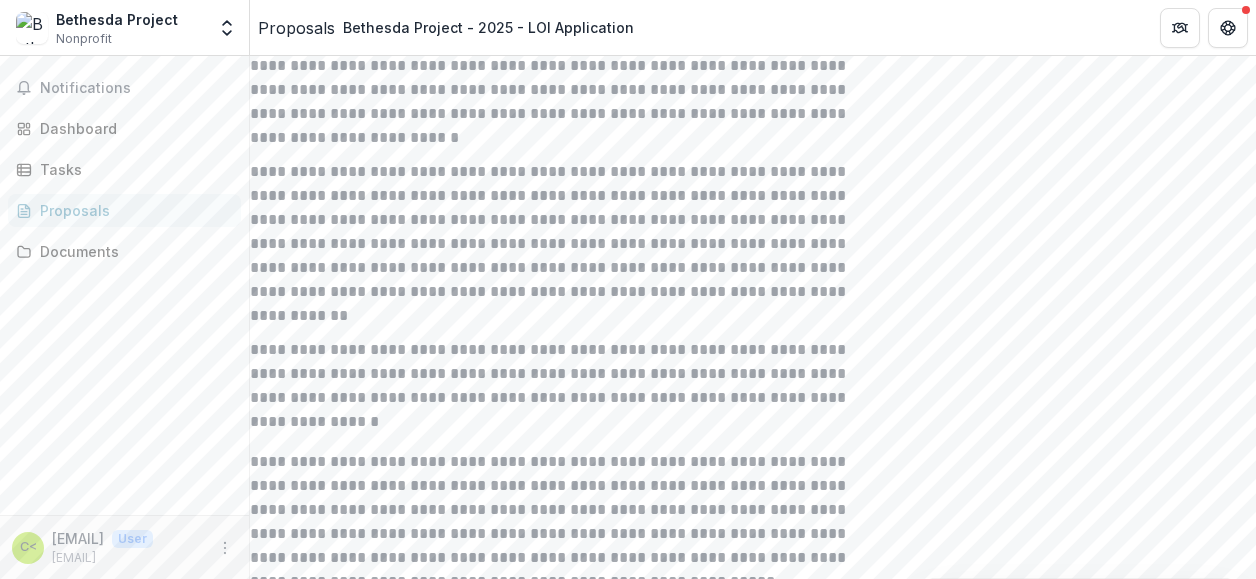 scroll, scrollTop: 4390, scrollLeft: 0, axis: vertical 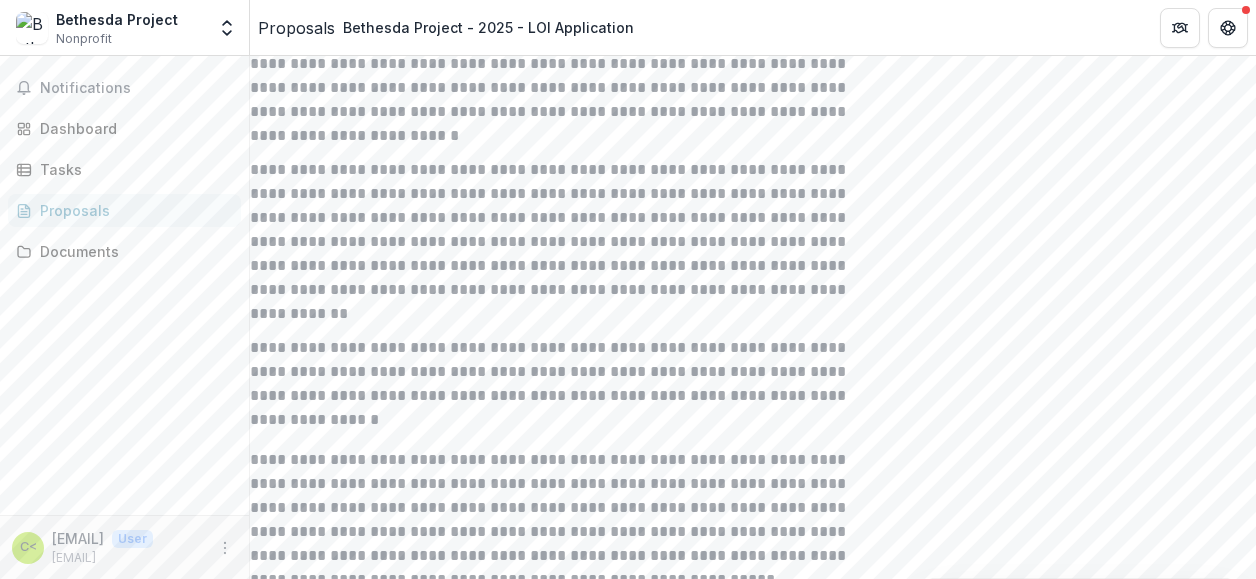 drag, startPoint x: 506, startPoint y: 297, endPoint x: 896, endPoint y: 295, distance: 390.00513 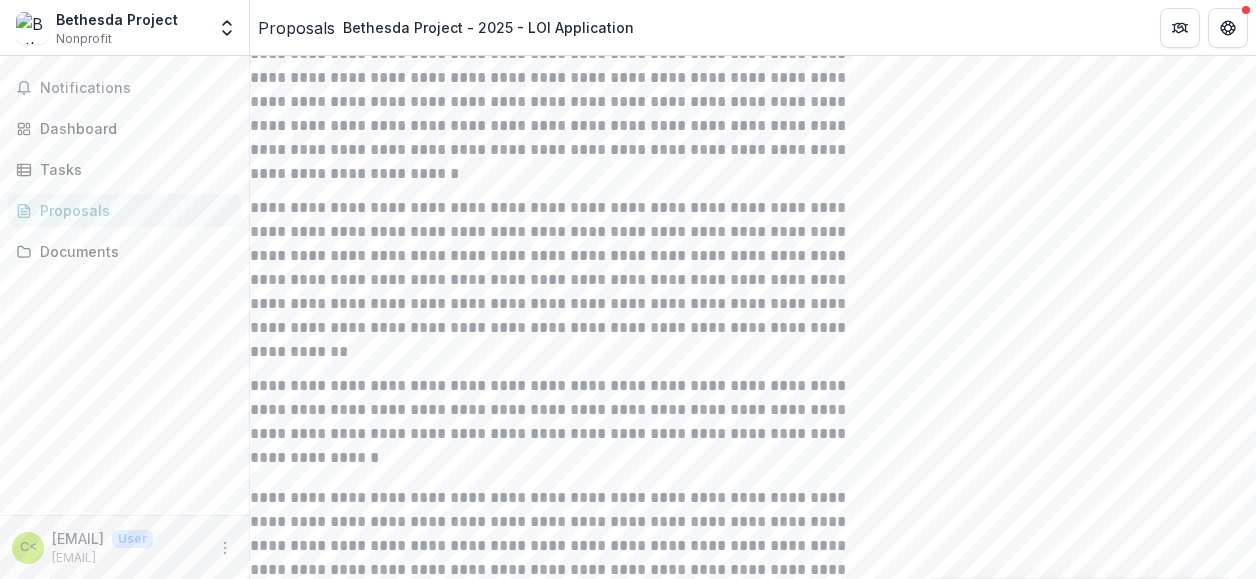 scroll, scrollTop: 4352, scrollLeft: 0, axis: vertical 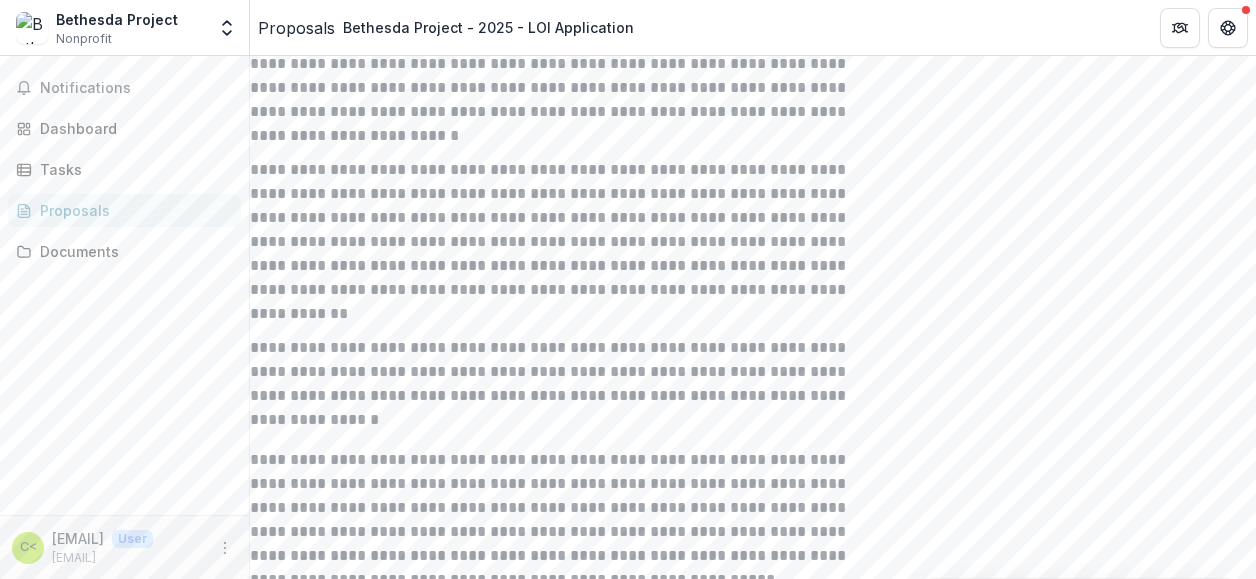 click on "**********" at bounding box center (561, 2518) 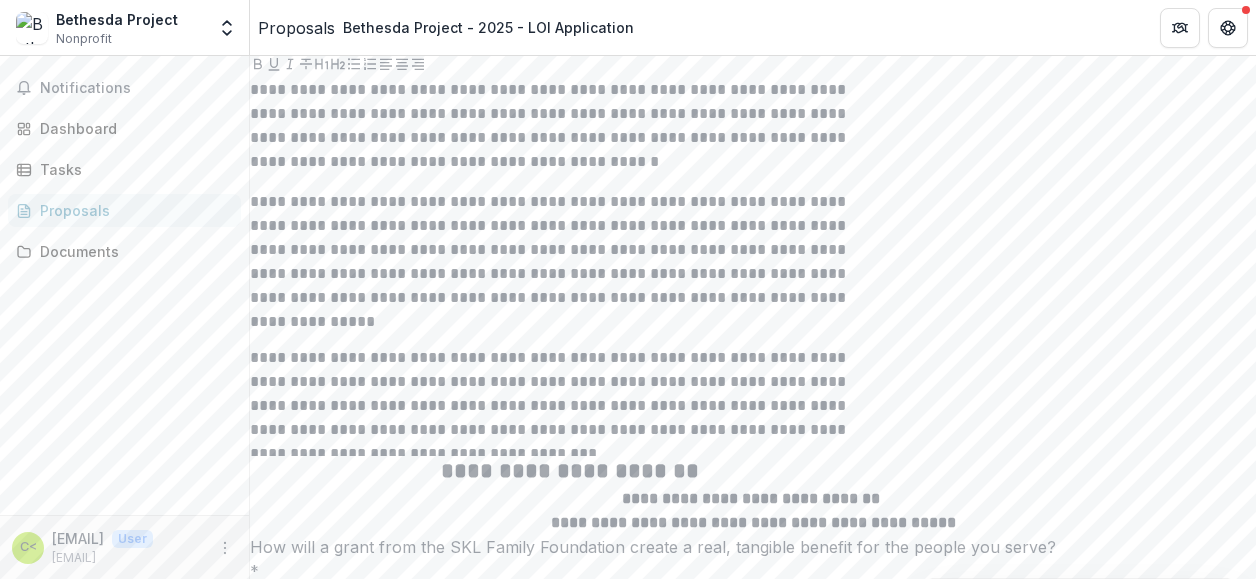 scroll, scrollTop: 6654, scrollLeft: 0, axis: vertical 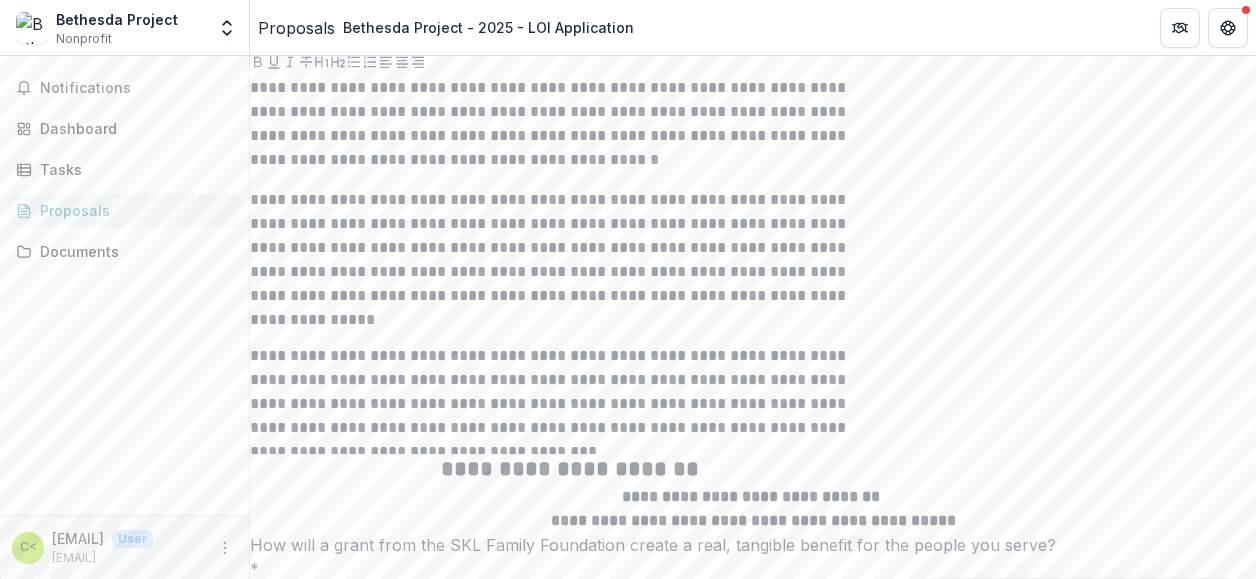 click on "**********" at bounding box center (561, 2024) 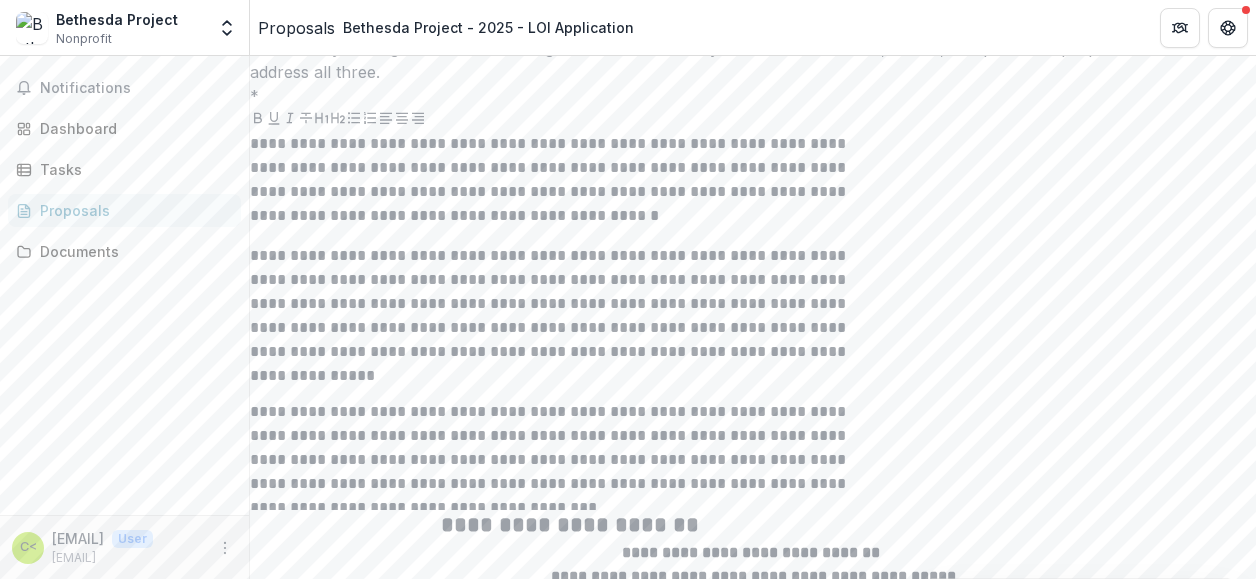 scroll, scrollTop: 6600, scrollLeft: 0, axis: vertical 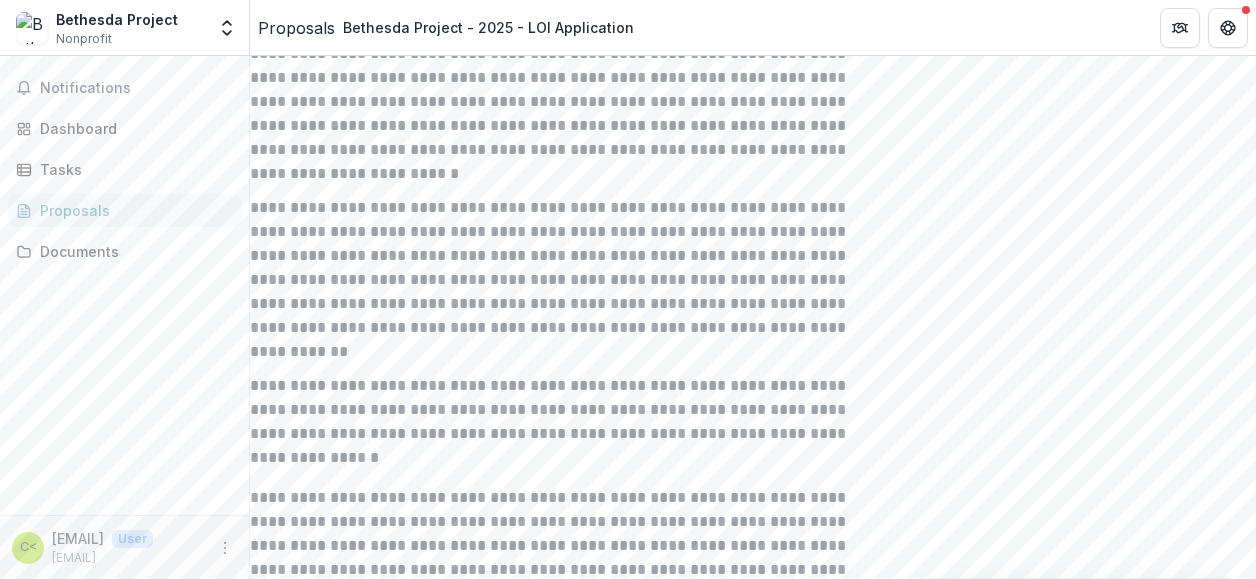 drag, startPoint x: 976, startPoint y: 443, endPoint x: 663, endPoint y: 450, distance: 313.07828 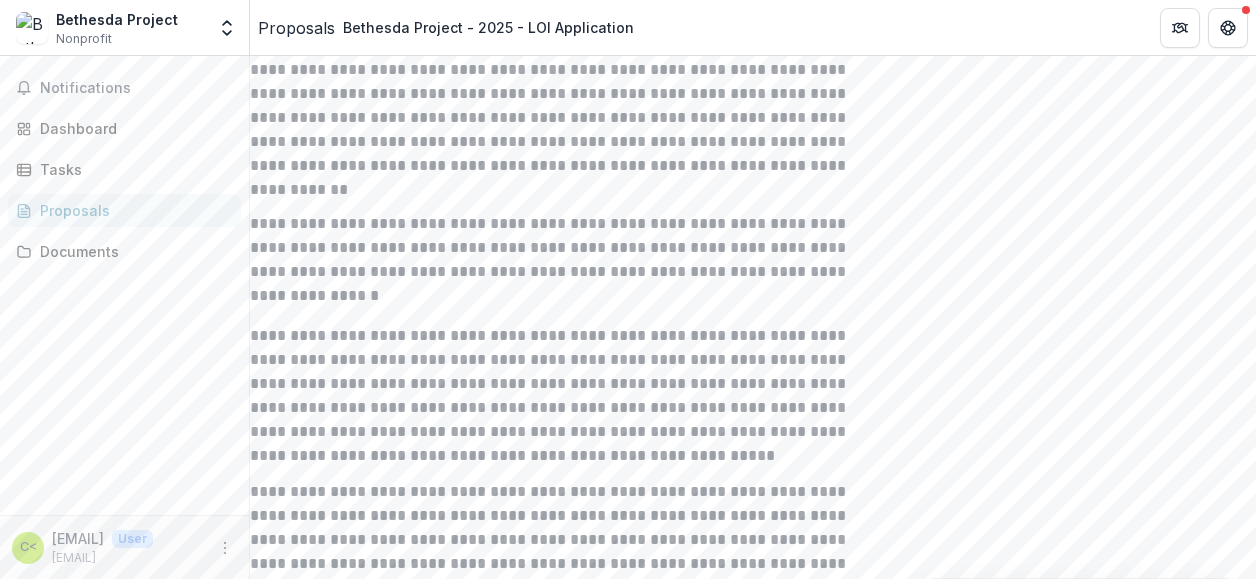 click on "**********" at bounding box center [561, 2539] 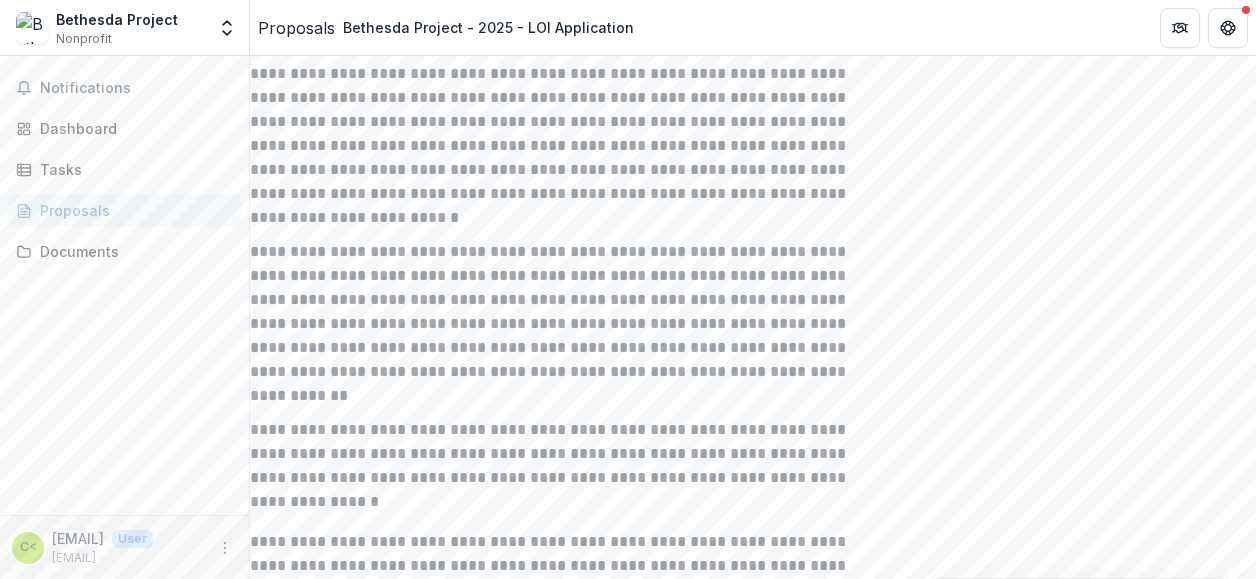 drag, startPoint x: 998, startPoint y: 203, endPoint x: 497, endPoint y: 229, distance: 501.6742 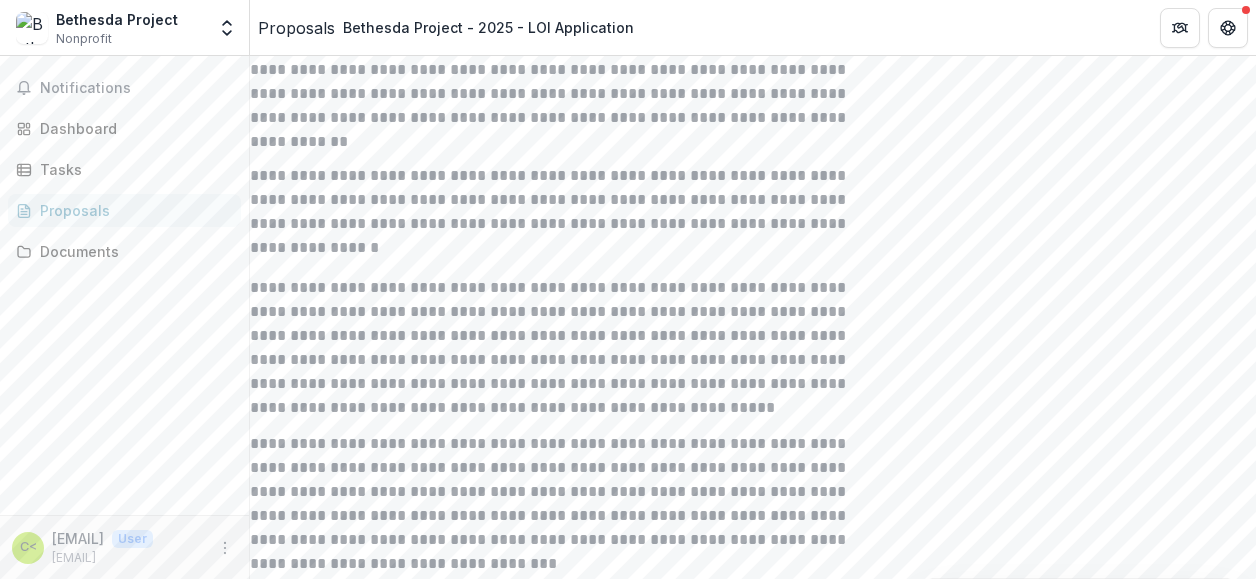 scroll, scrollTop: 4564, scrollLeft: 0, axis: vertical 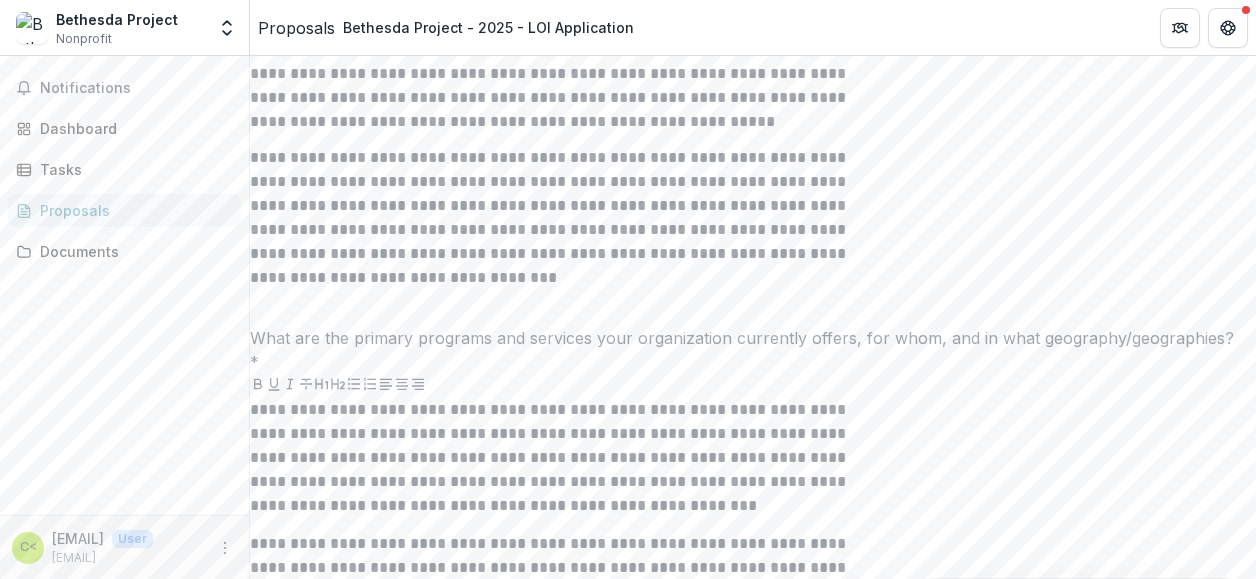 drag, startPoint x: 640, startPoint y: 177, endPoint x: 441, endPoint y: 140, distance: 202.41048 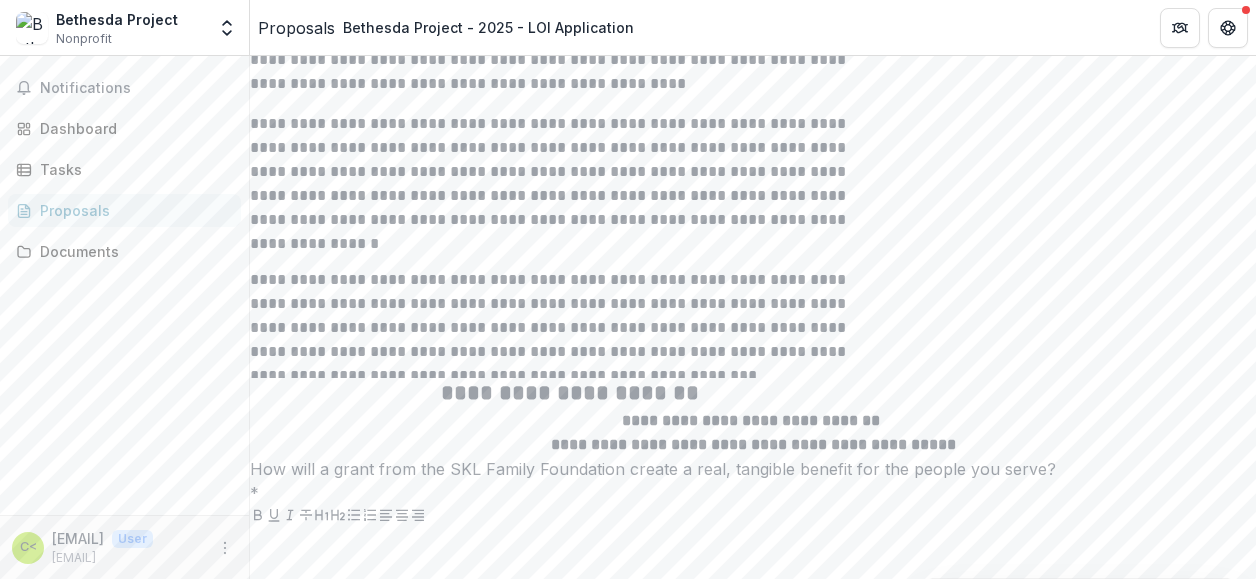 scroll, scrollTop: 6730, scrollLeft: 0, axis: vertical 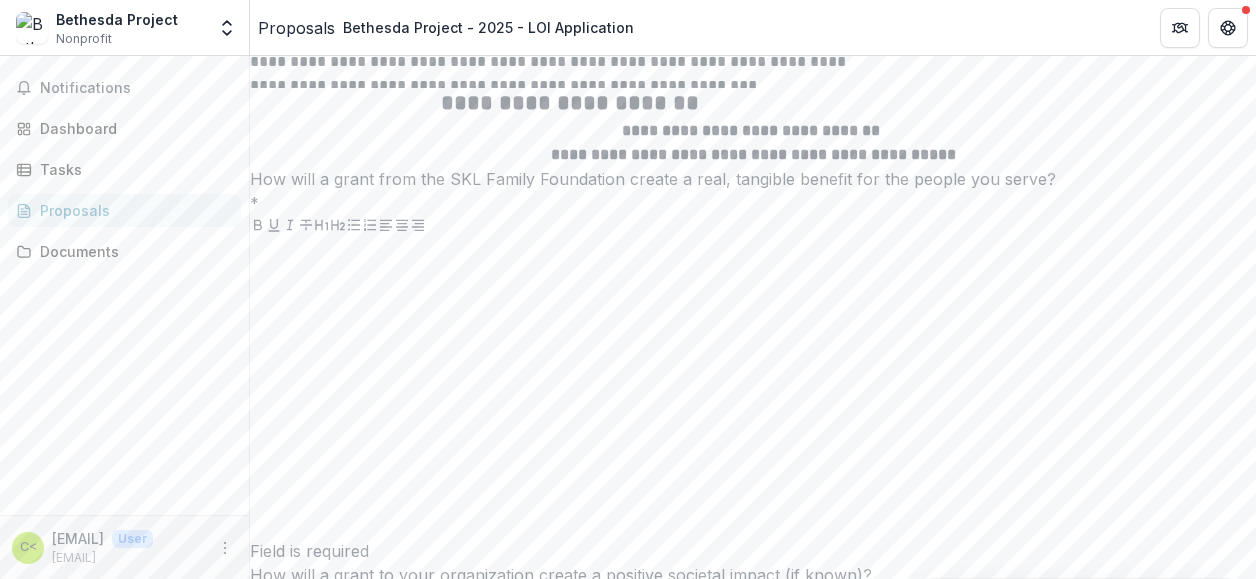 click at bounding box center [753, 2160] 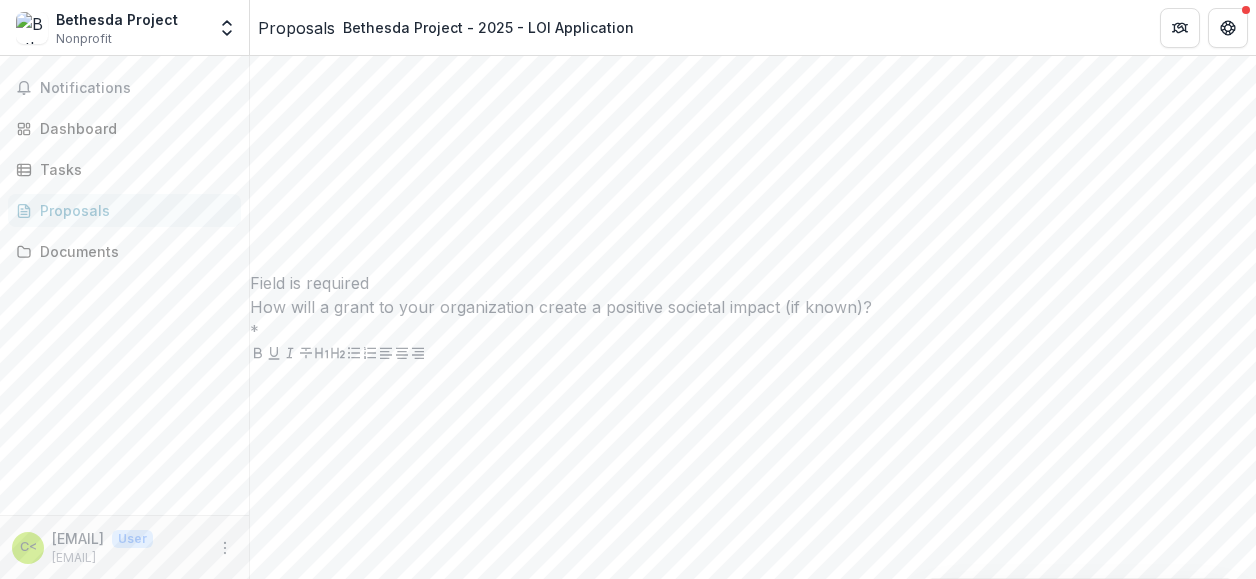 scroll, scrollTop: 7288, scrollLeft: 0, axis: vertical 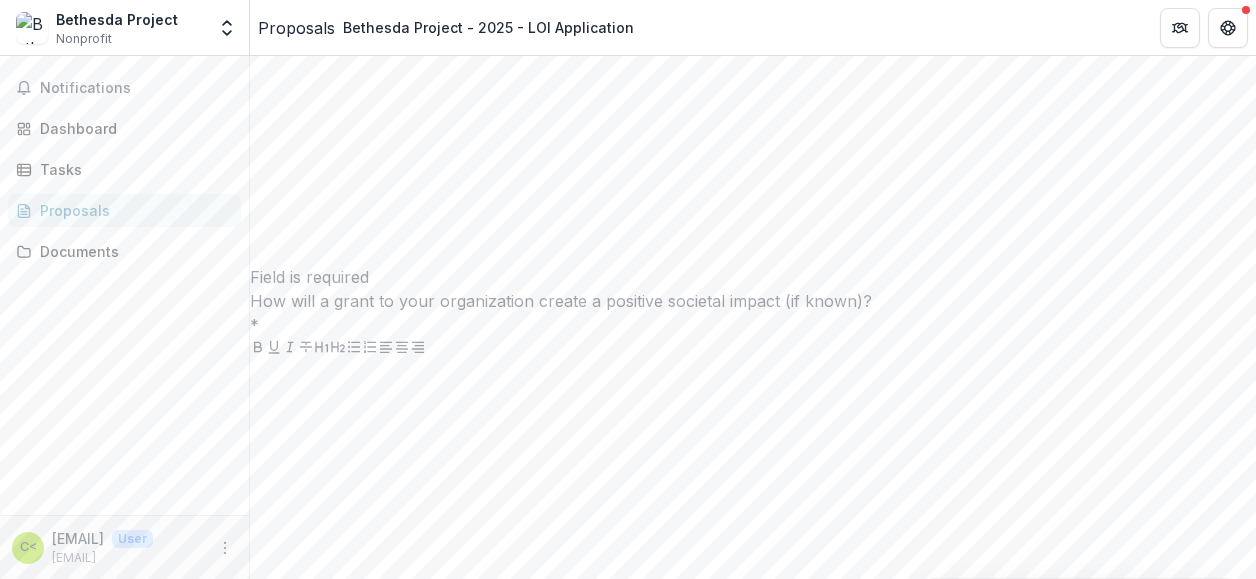 click on "**********" at bounding box center [561, 1890] 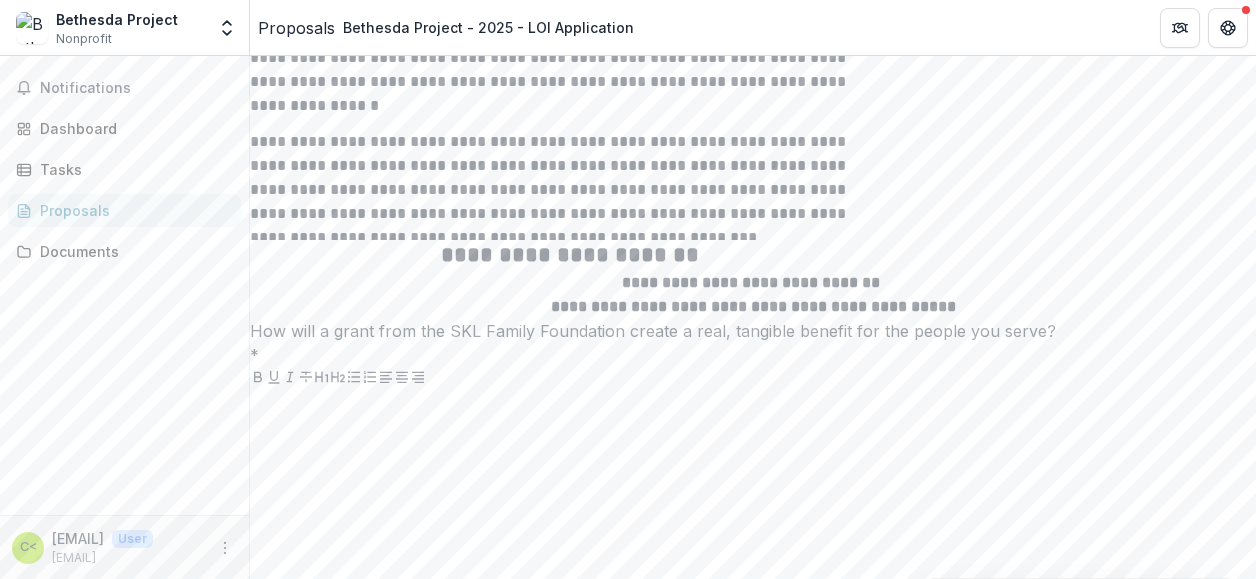 scroll, scrollTop: 6884, scrollLeft: 0, axis: vertical 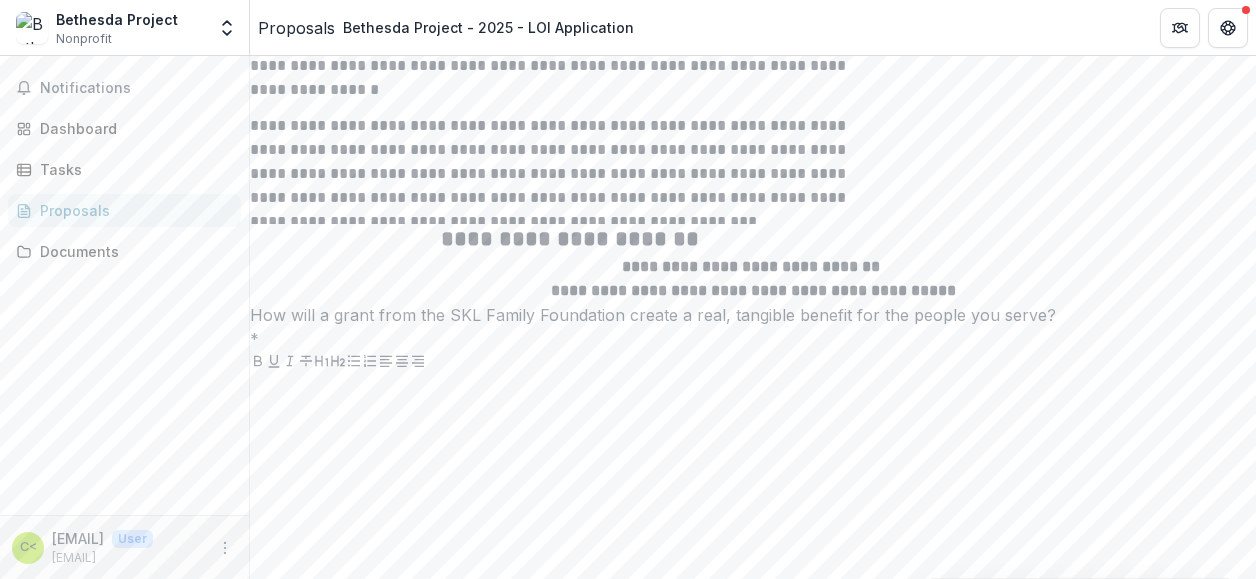 click on "**********" at bounding box center (561, 1818) 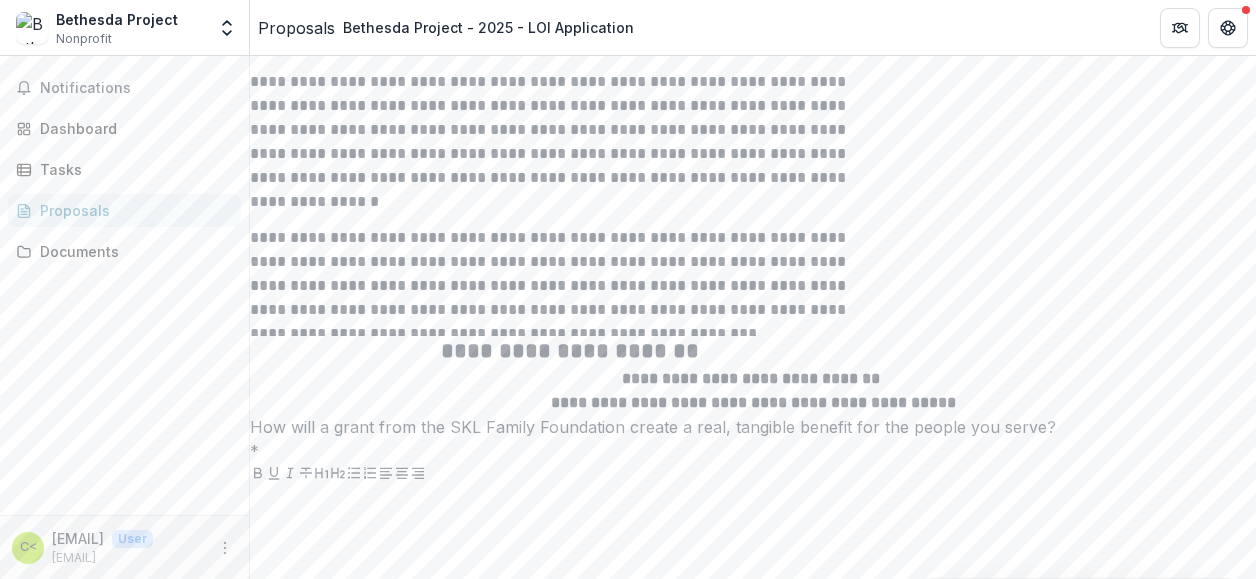 scroll, scrollTop: 6770, scrollLeft: 0, axis: vertical 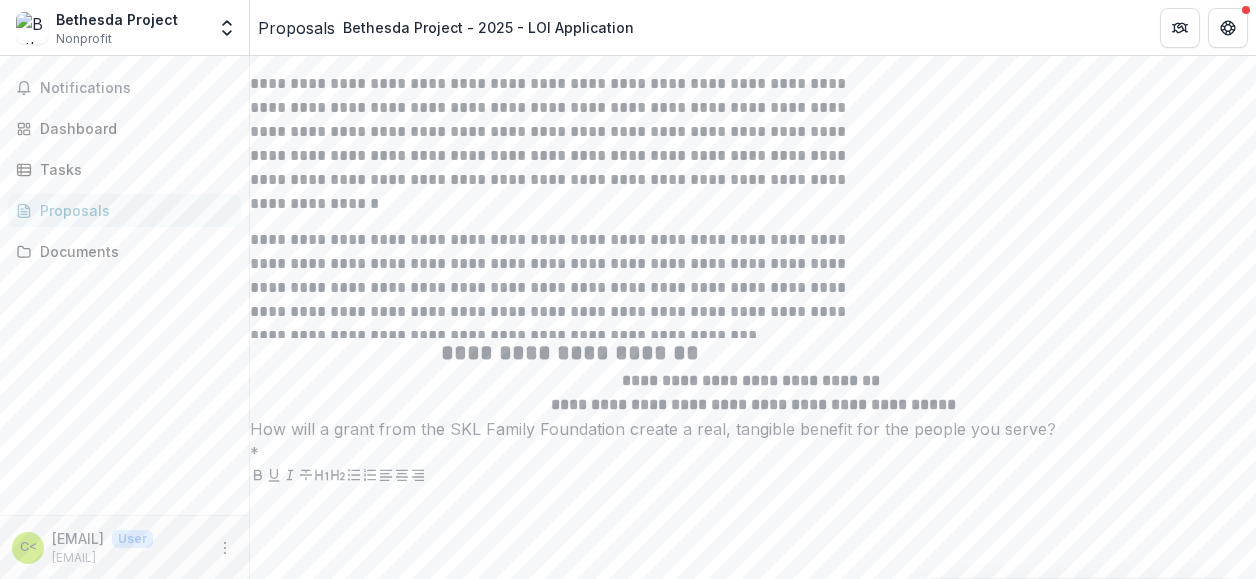 click on "**********" at bounding box center (561, 1932) 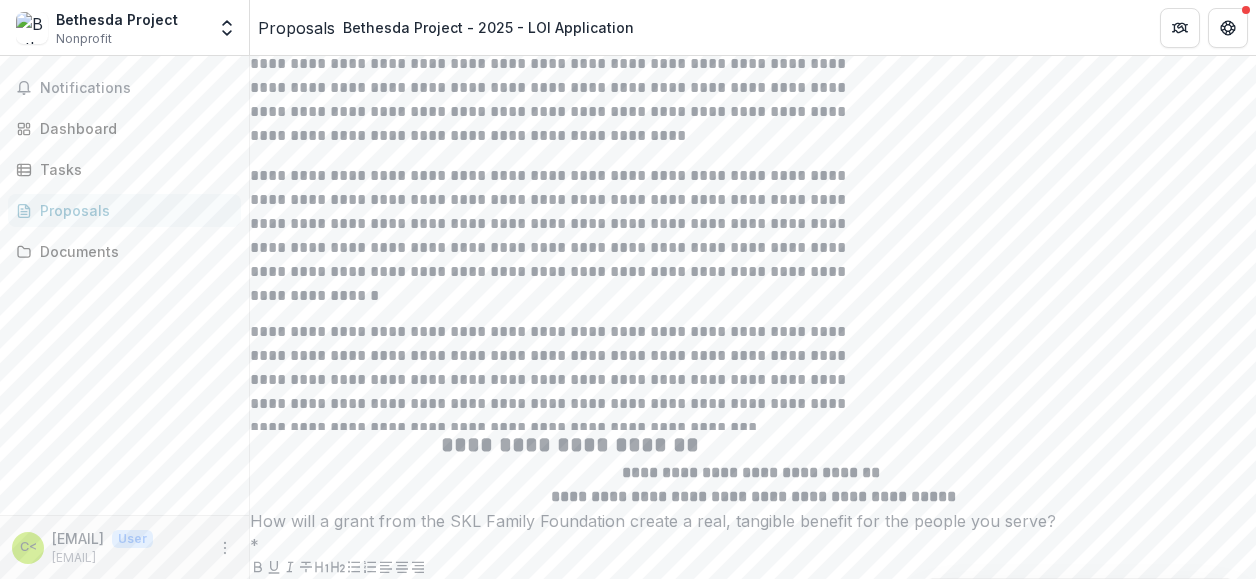 scroll, scrollTop: 6678, scrollLeft: 0, axis: vertical 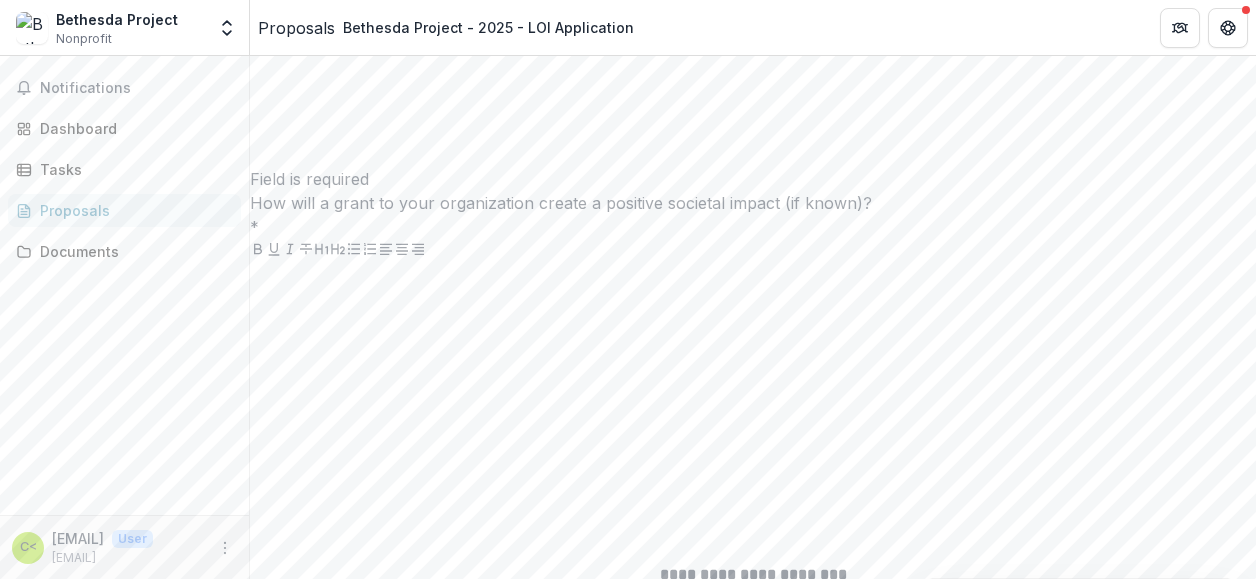 click on "**********" at bounding box center [561, 1913] 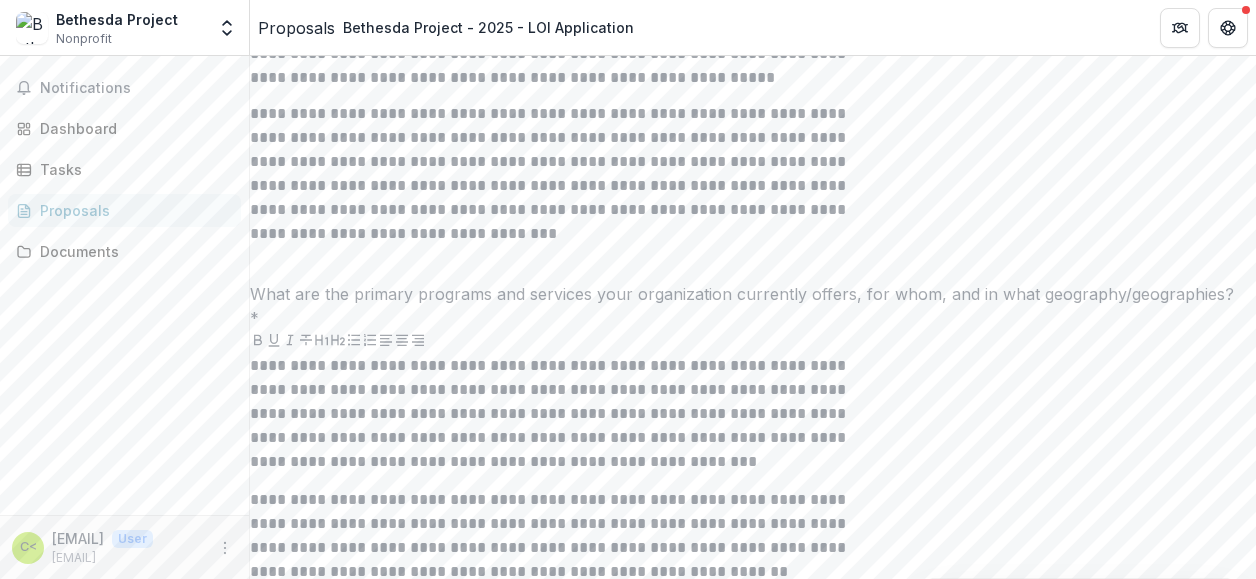 scroll, scrollTop: 4892, scrollLeft: 0, axis: vertical 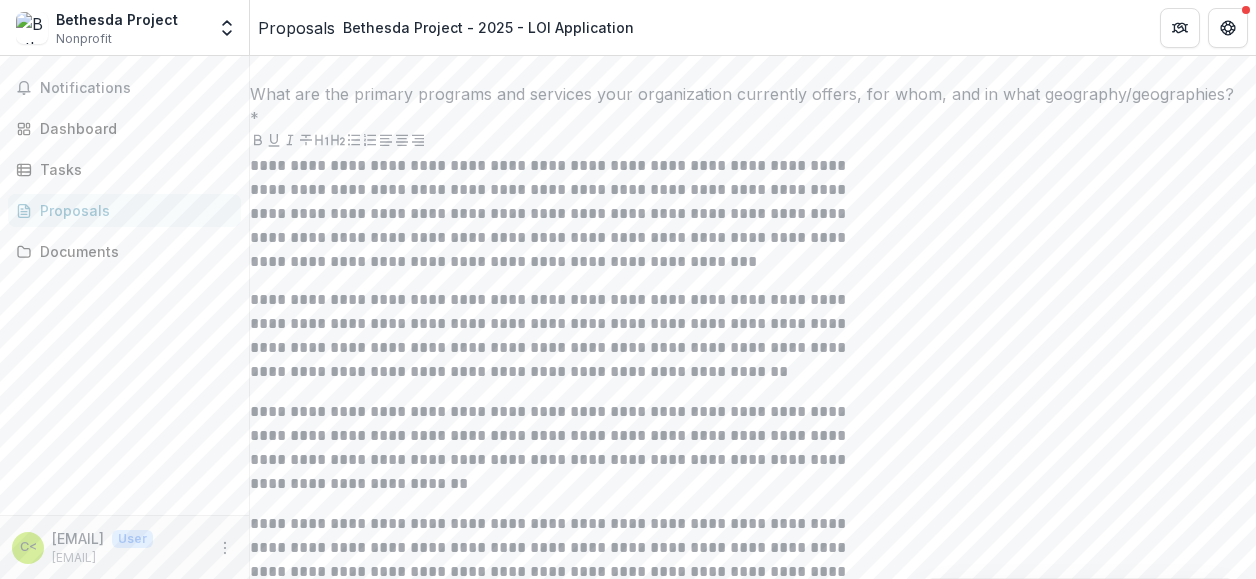 click at bounding box center [753, 2689] 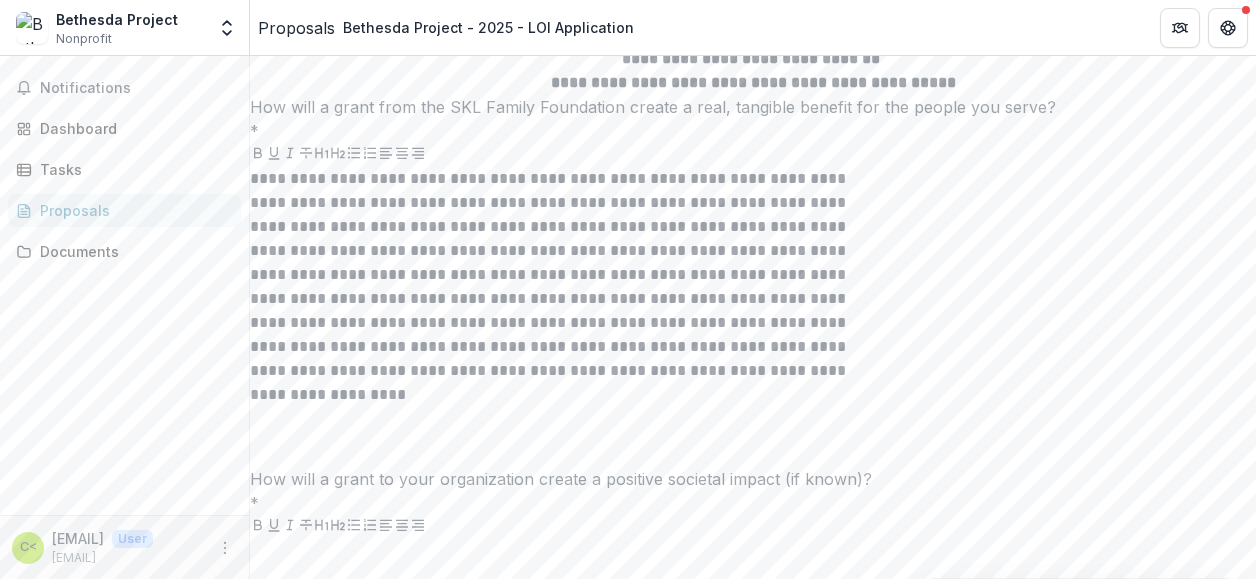 scroll, scrollTop: 7192, scrollLeft: 0, axis: vertical 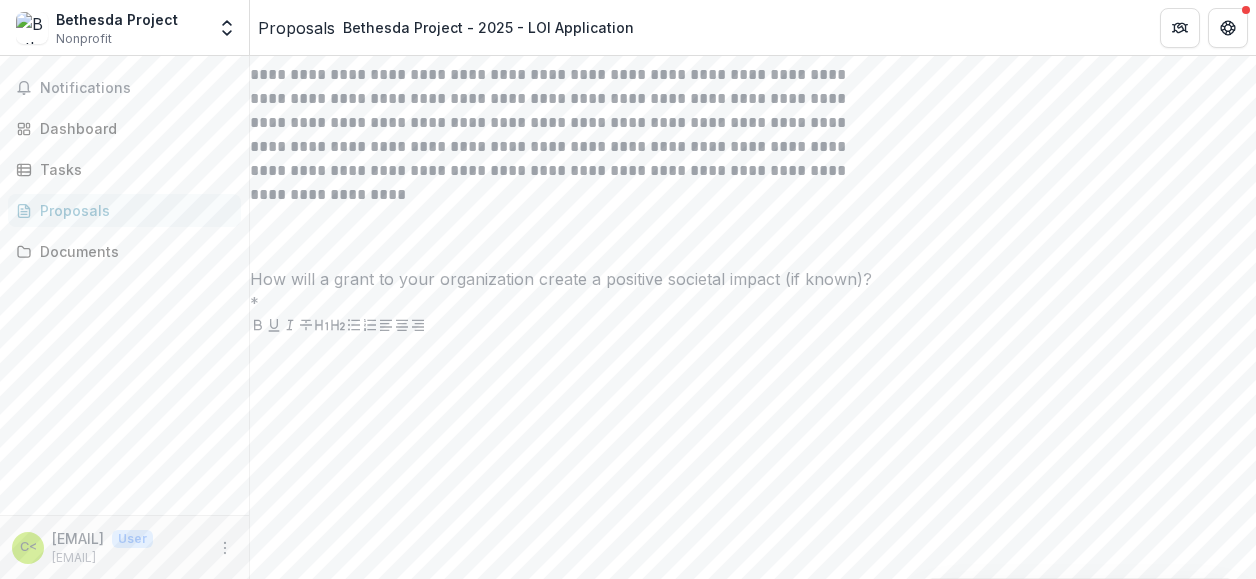 click on "**********" at bounding box center [561, 1989] 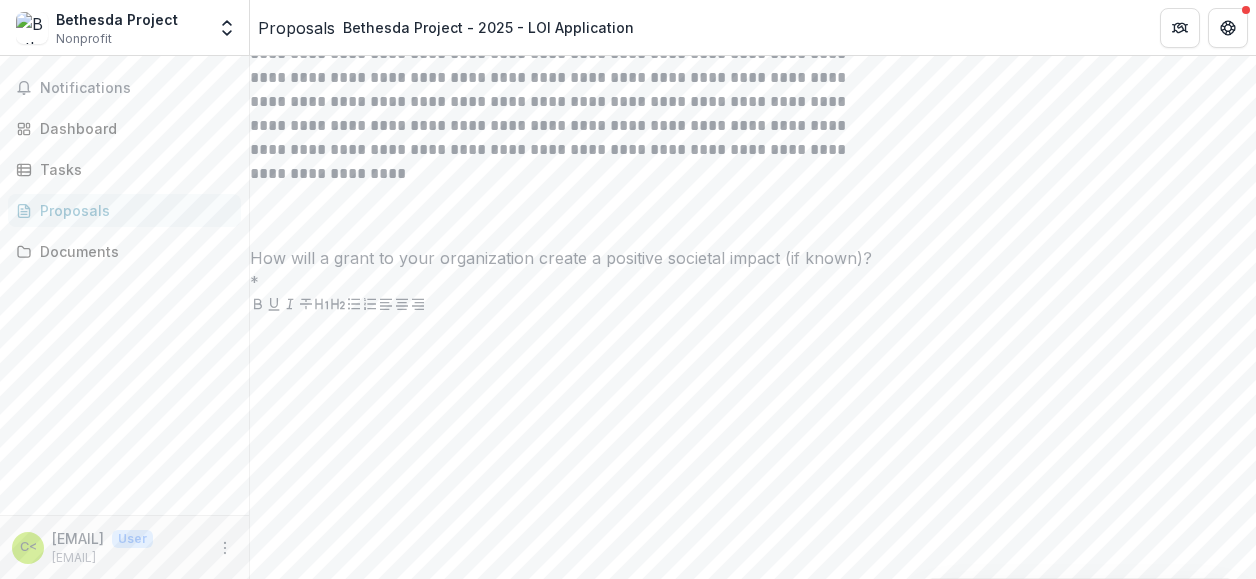 drag, startPoint x: 1024, startPoint y: 399, endPoint x: 954, endPoint y: 313, distance: 110.88733 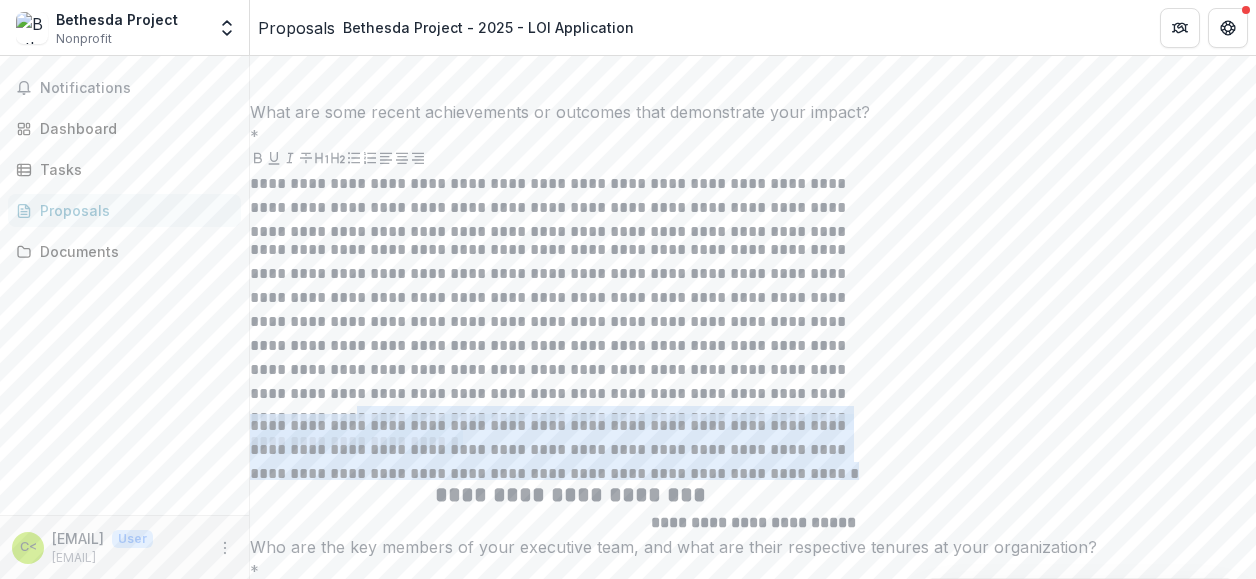 scroll, scrollTop: 8813, scrollLeft: 0, axis: vertical 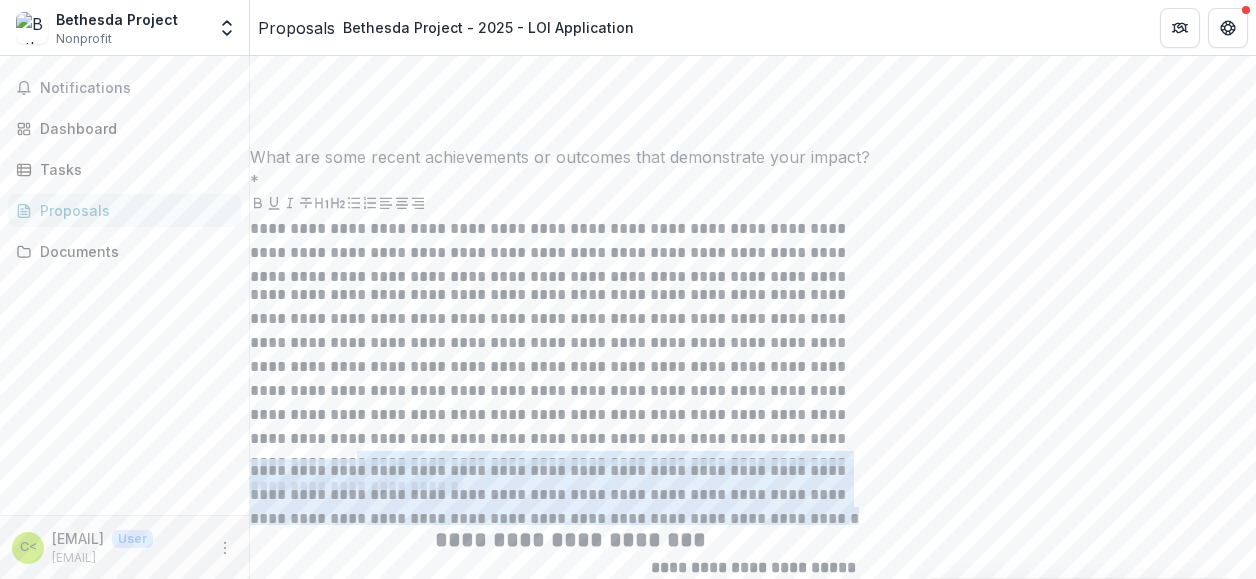 click at bounding box center (753, 1606) 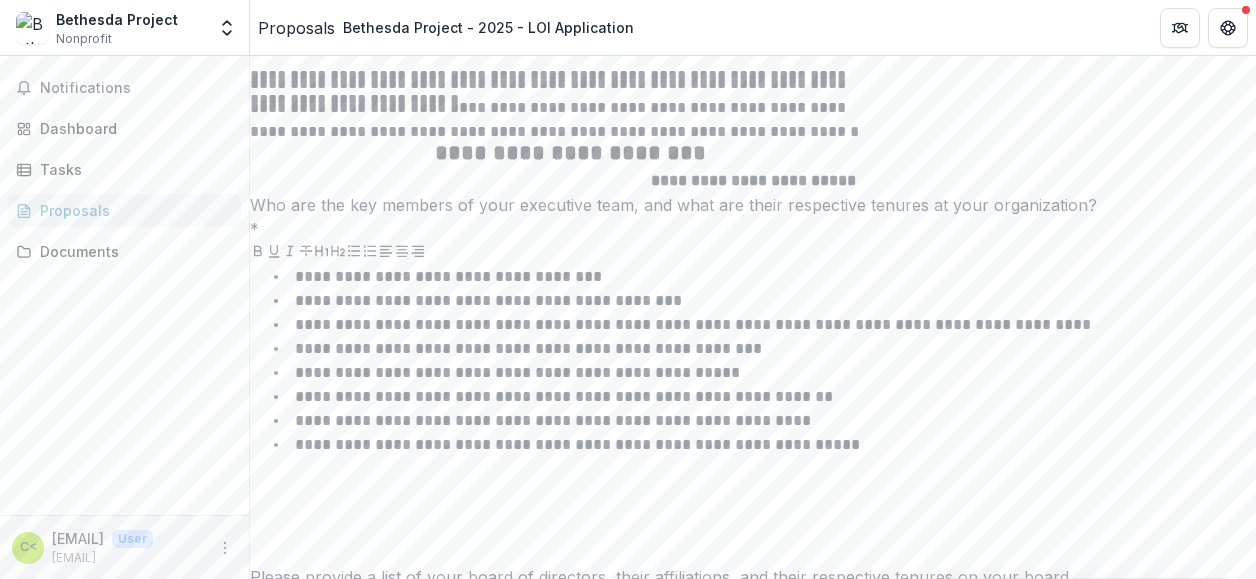 scroll, scrollTop: 8900, scrollLeft: 0, axis: vertical 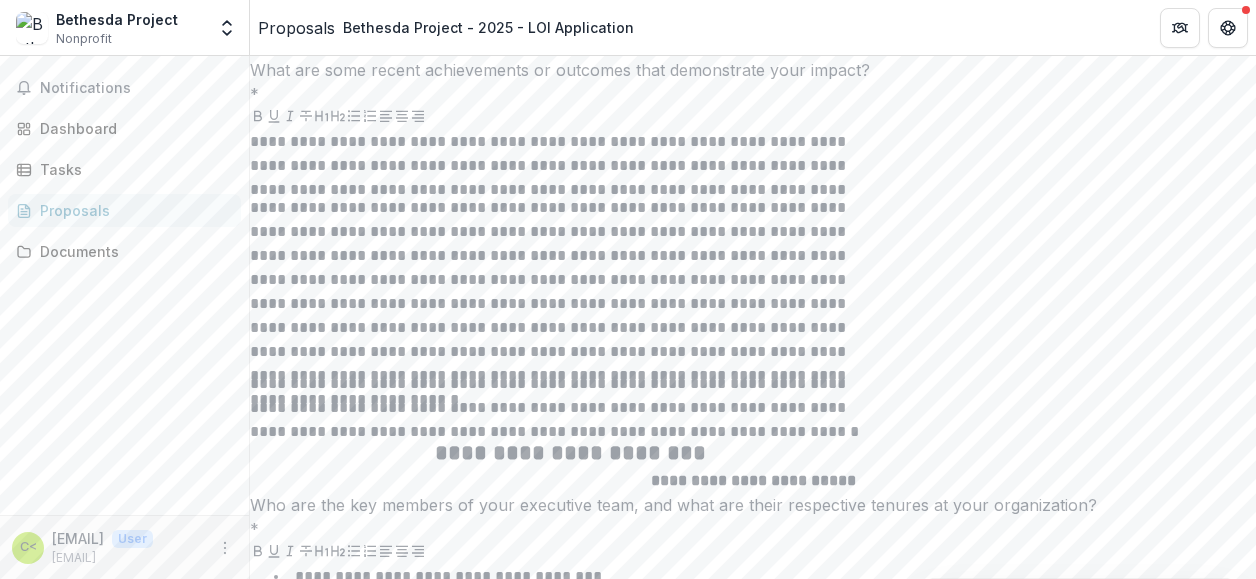 click on "**********" at bounding box center (561, 1435) 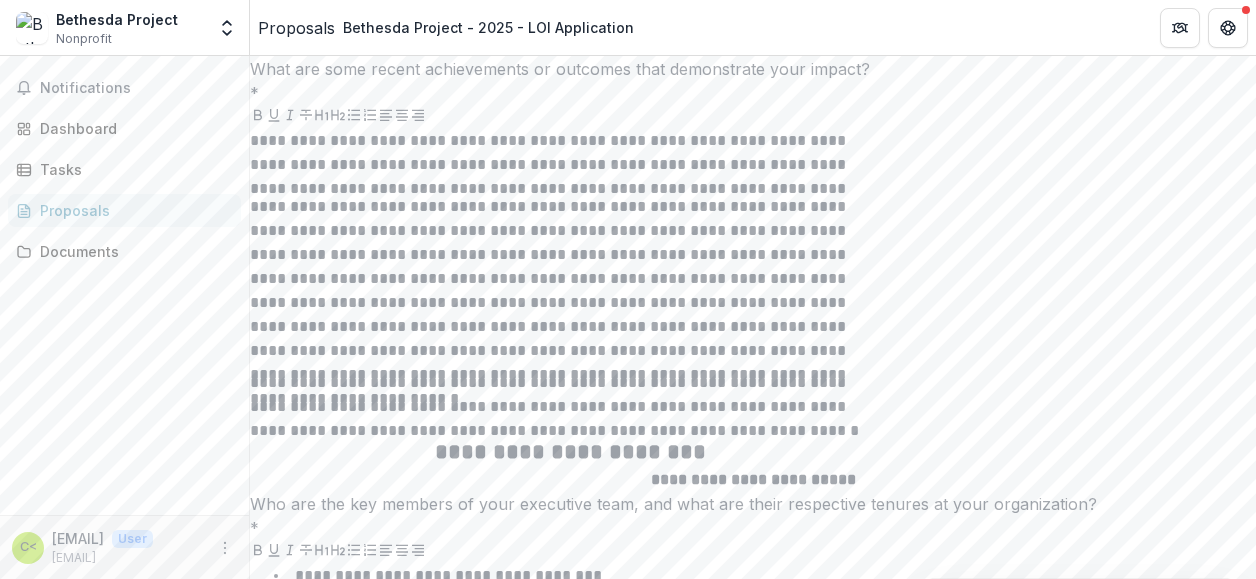 scroll, scrollTop: 9000, scrollLeft: 0, axis: vertical 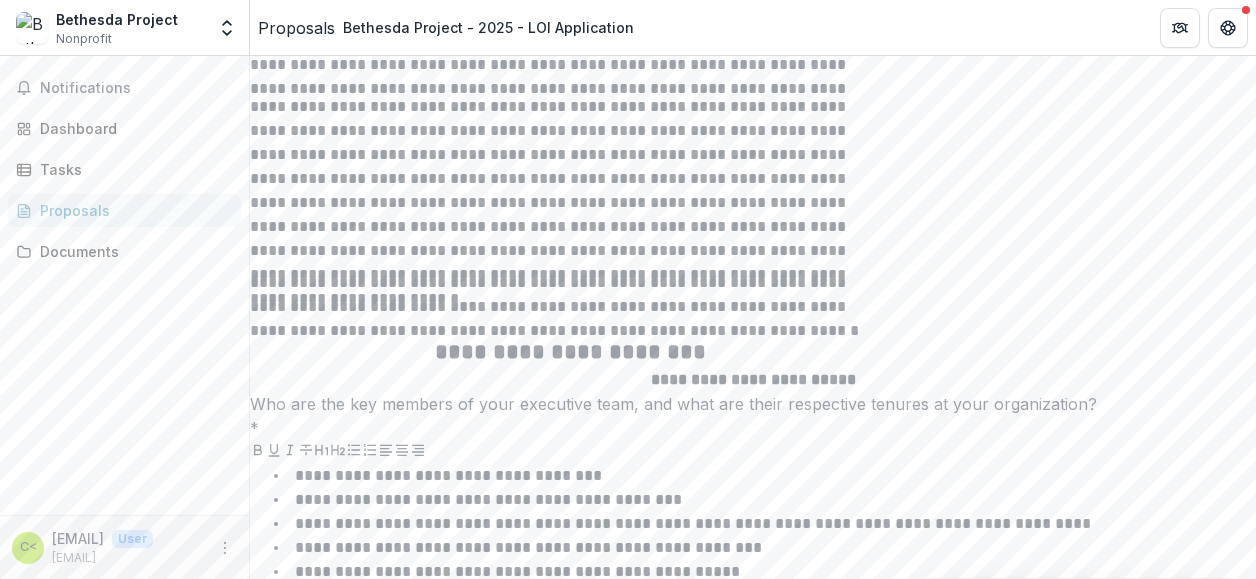 click on "**********" at bounding box center [561, 1490] 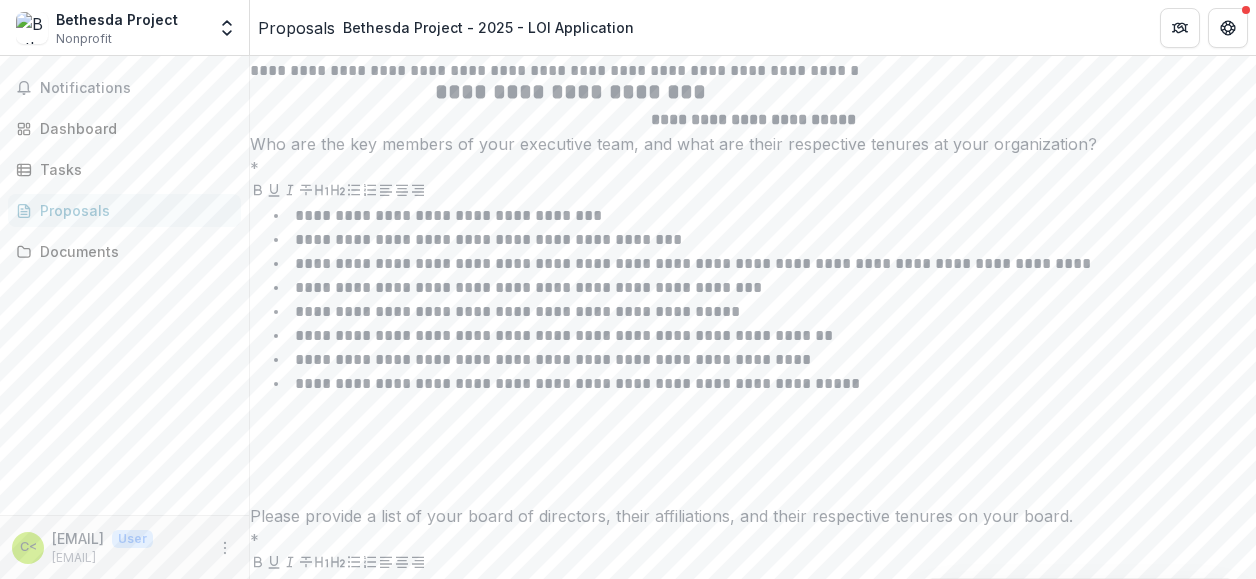 scroll, scrollTop: 9300, scrollLeft: 0, axis: vertical 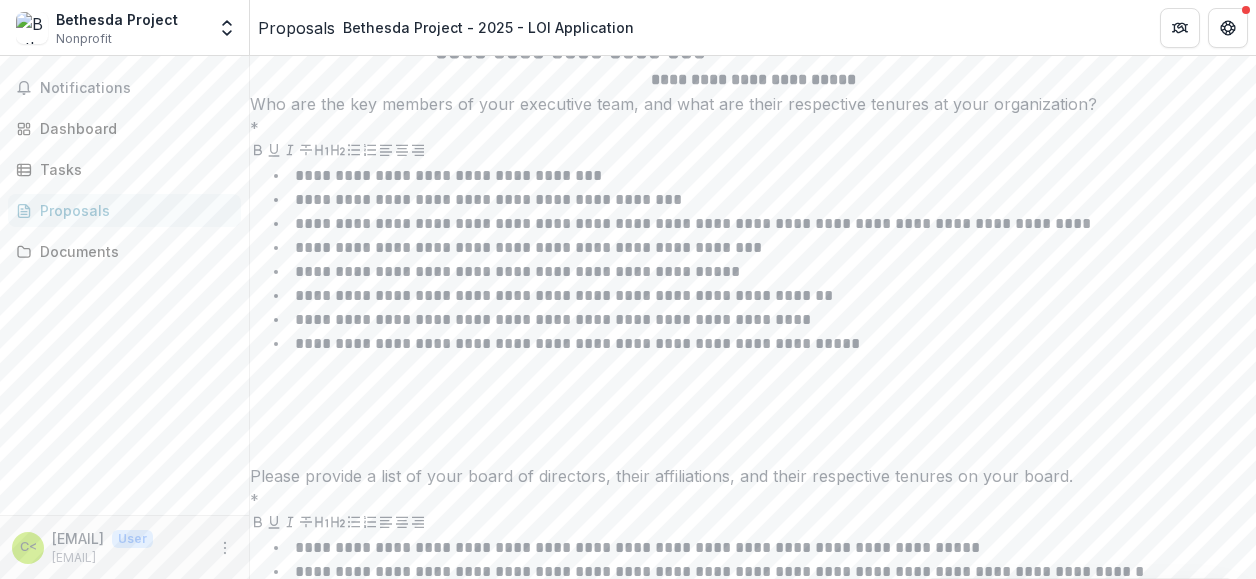 click at bounding box center (561, 1566) 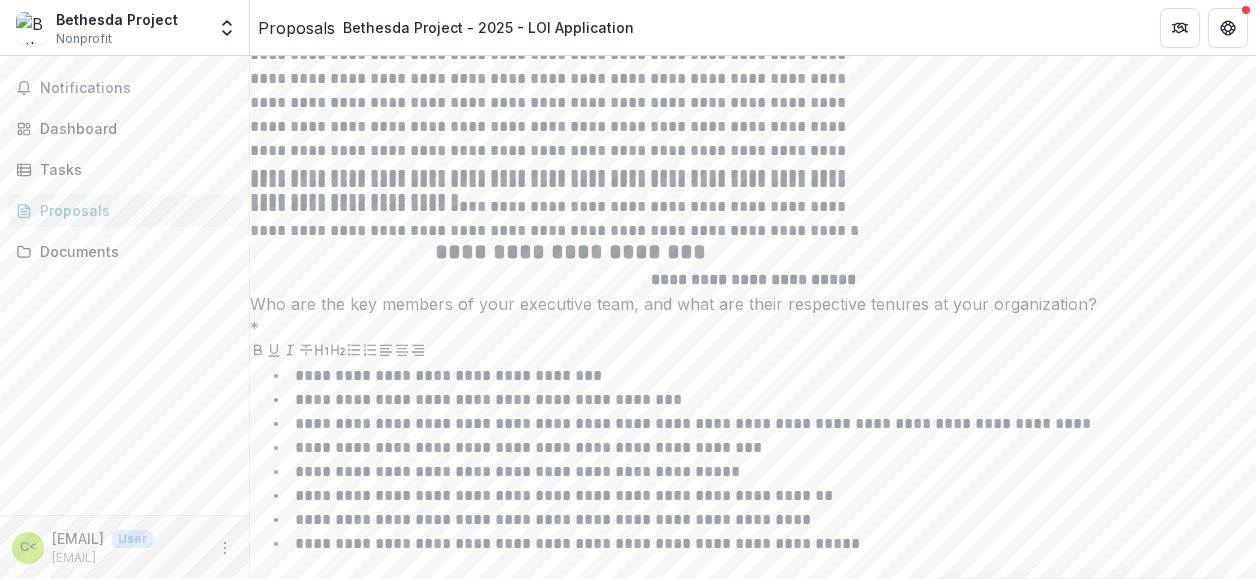 scroll, scrollTop: 9200, scrollLeft: 0, axis: vertical 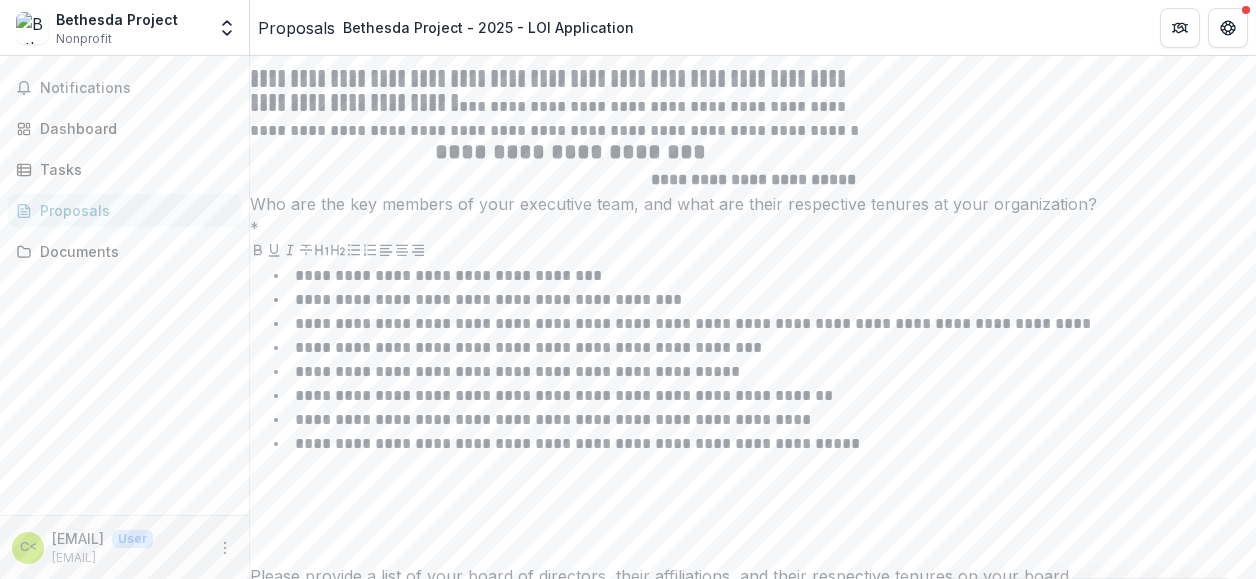 click at bounding box center [561, 1666] 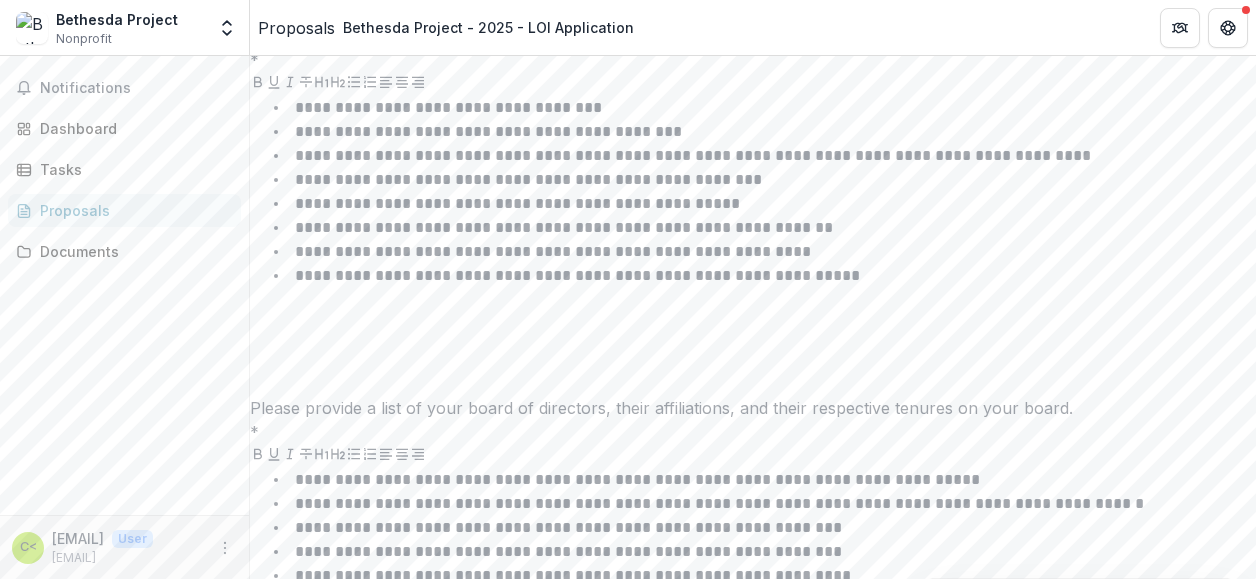 scroll, scrollTop: 9400, scrollLeft: 0, axis: vertical 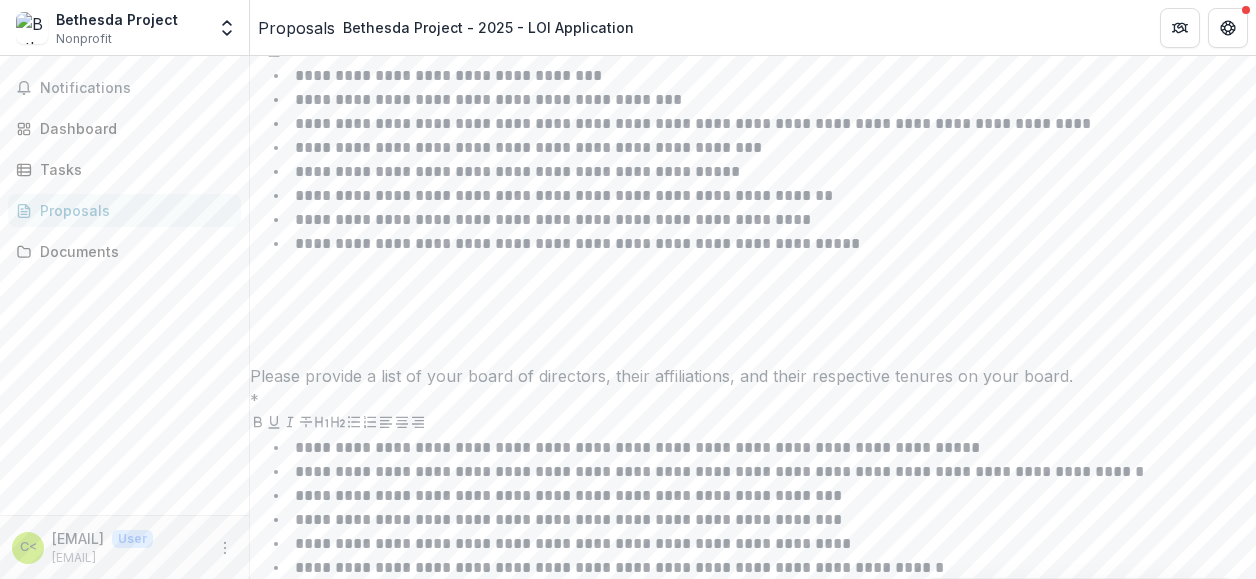 click on "**********" at bounding box center (561, 1677) 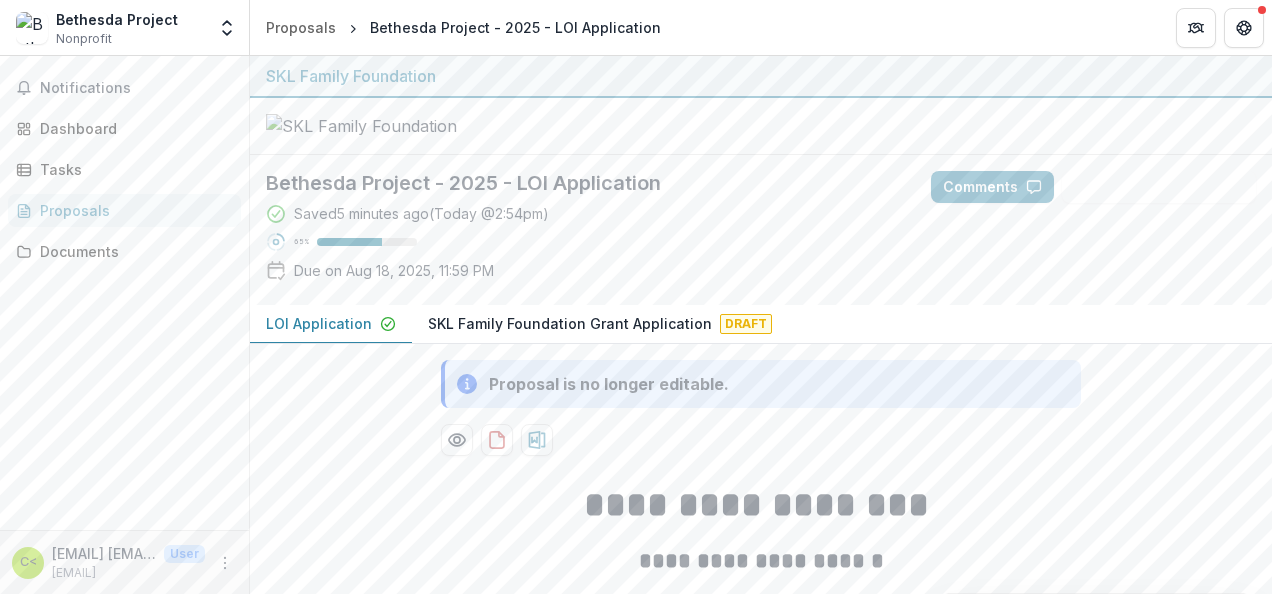 scroll, scrollTop: 0, scrollLeft: 0, axis: both 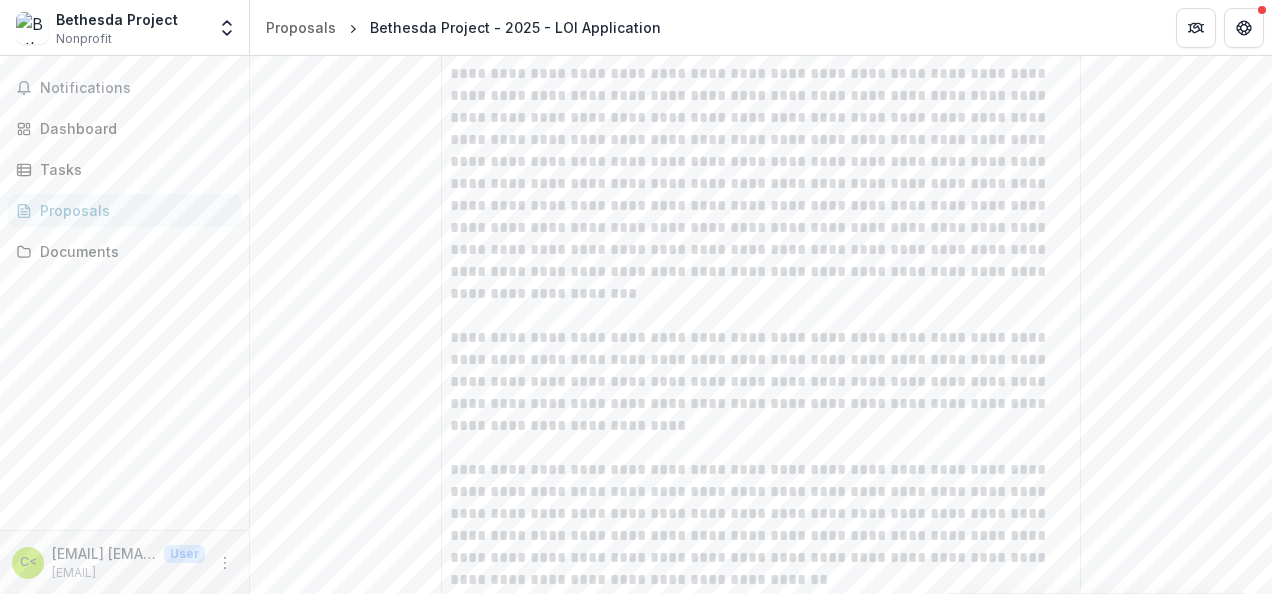 click on "**********" at bounding box center [761, 184] 